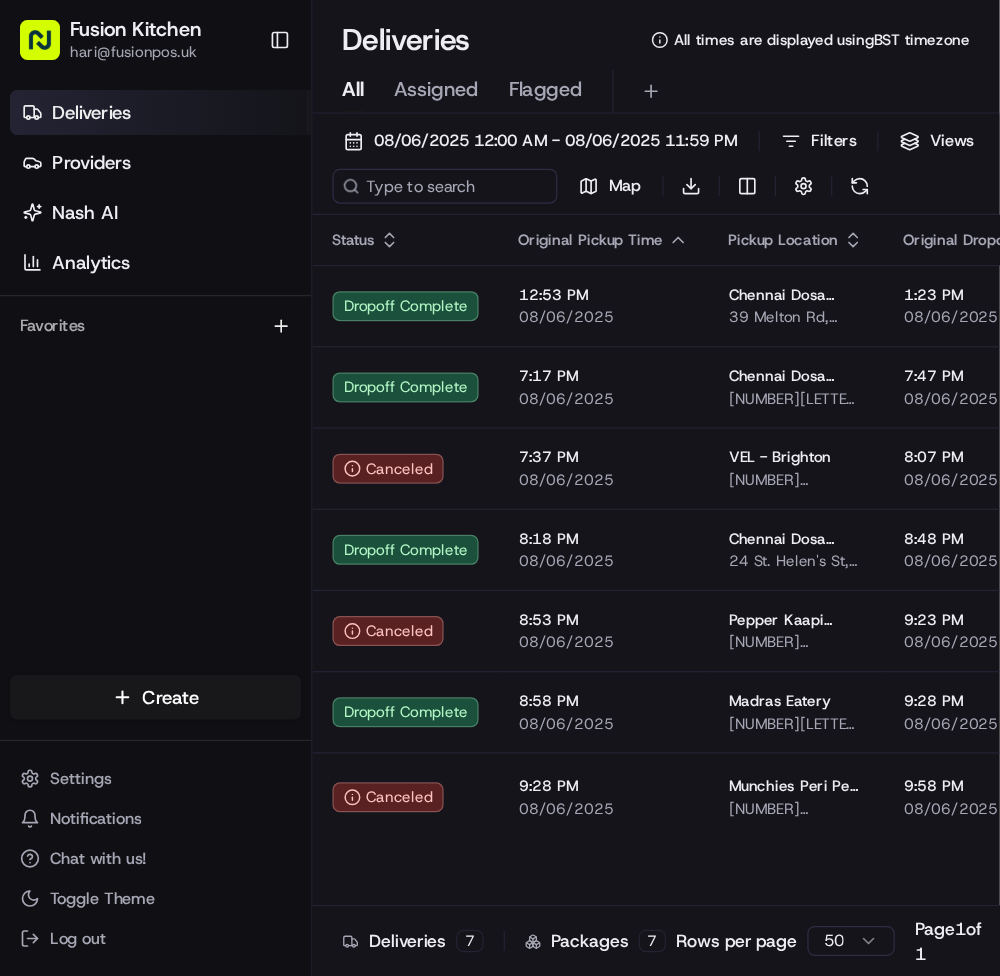 scroll, scrollTop: 0, scrollLeft: 0, axis: both 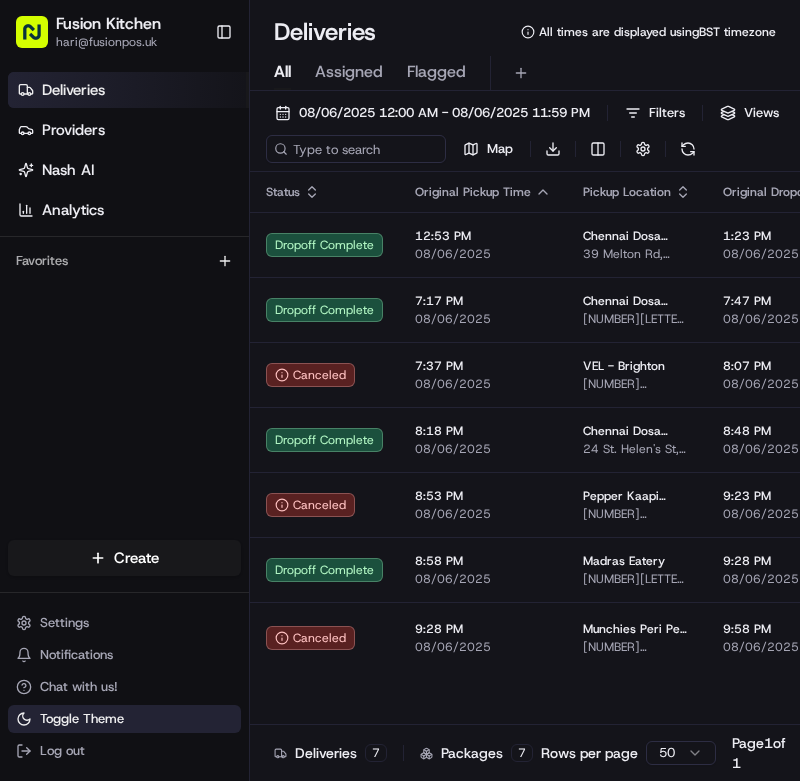 click on "Toggle Theme" at bounding box center [82, 719] 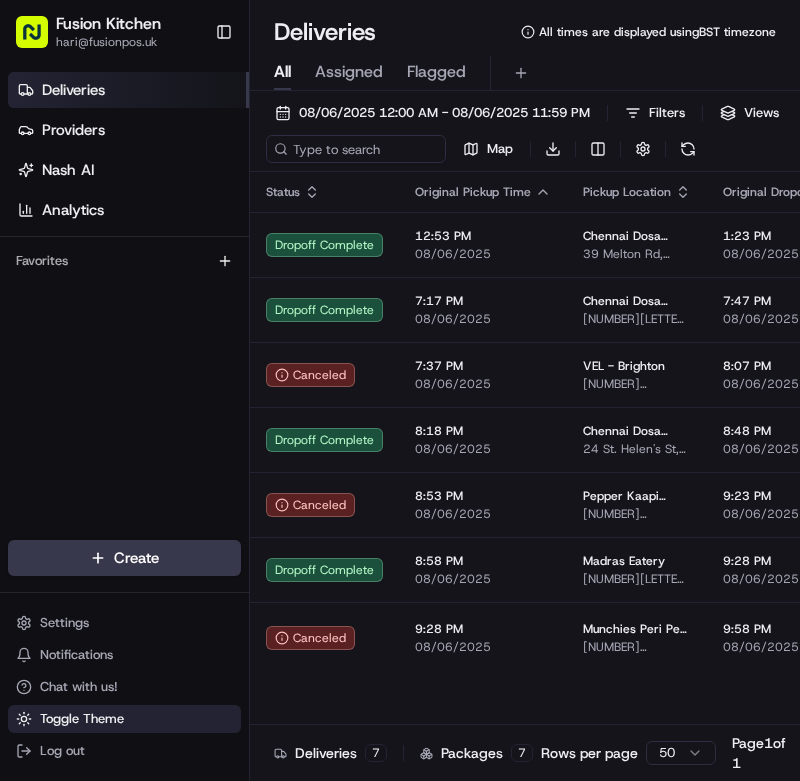 click on "Toggle Theme" at bounding box center [124, 719] 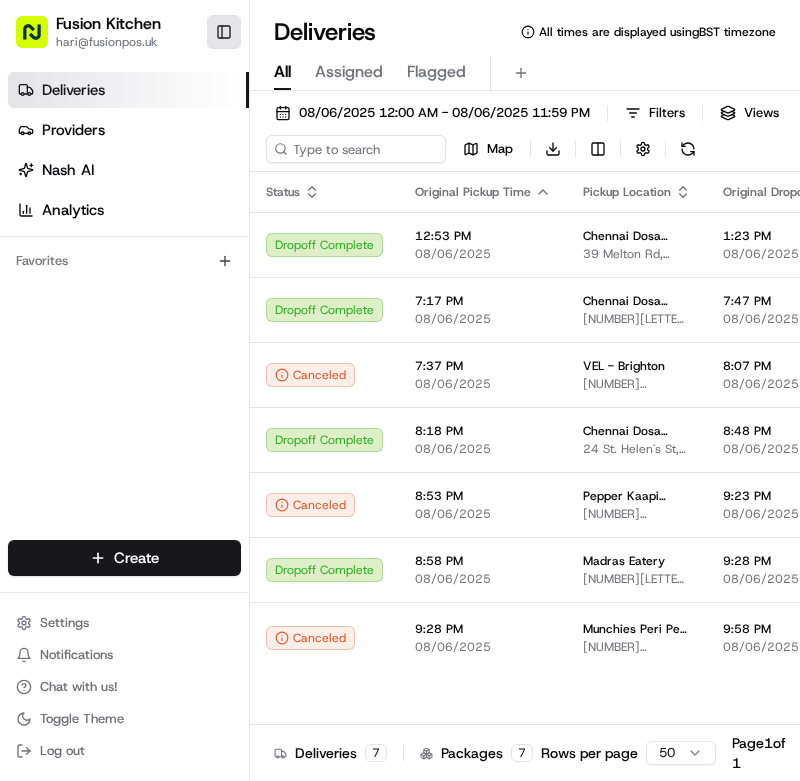 click on "Toggle Sidebar" at bounding box center [224, 32] 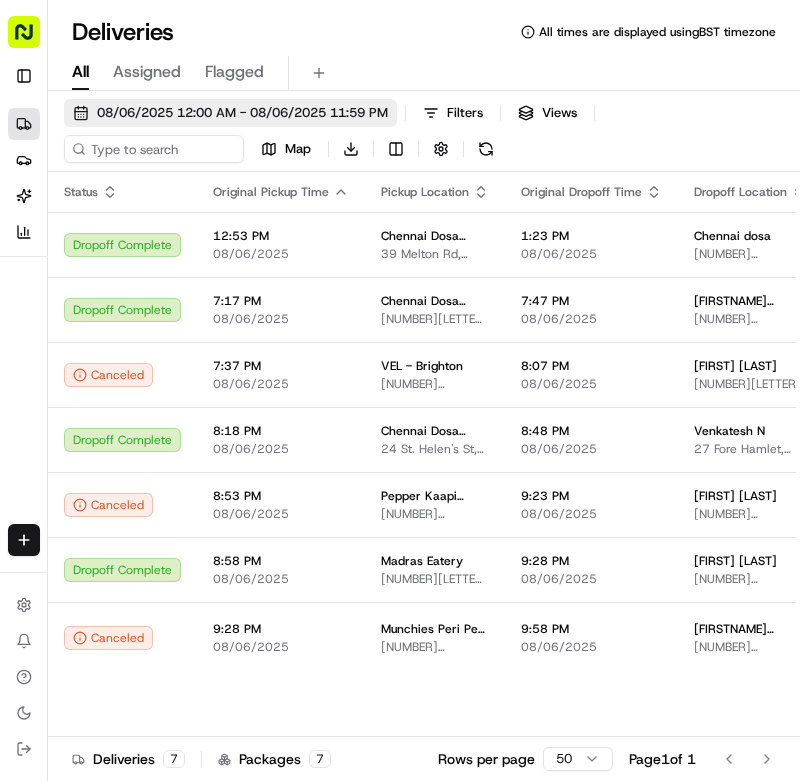 click on "08/06/2025 12:00 AM - 08/06/2025 11:59 PM" at bounding box center [242, 113] 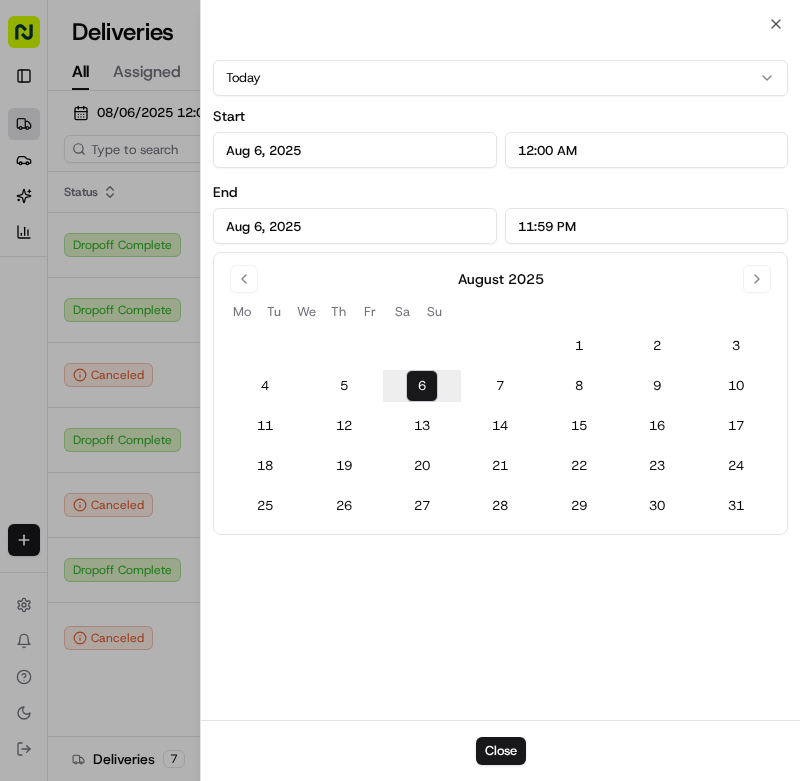 type 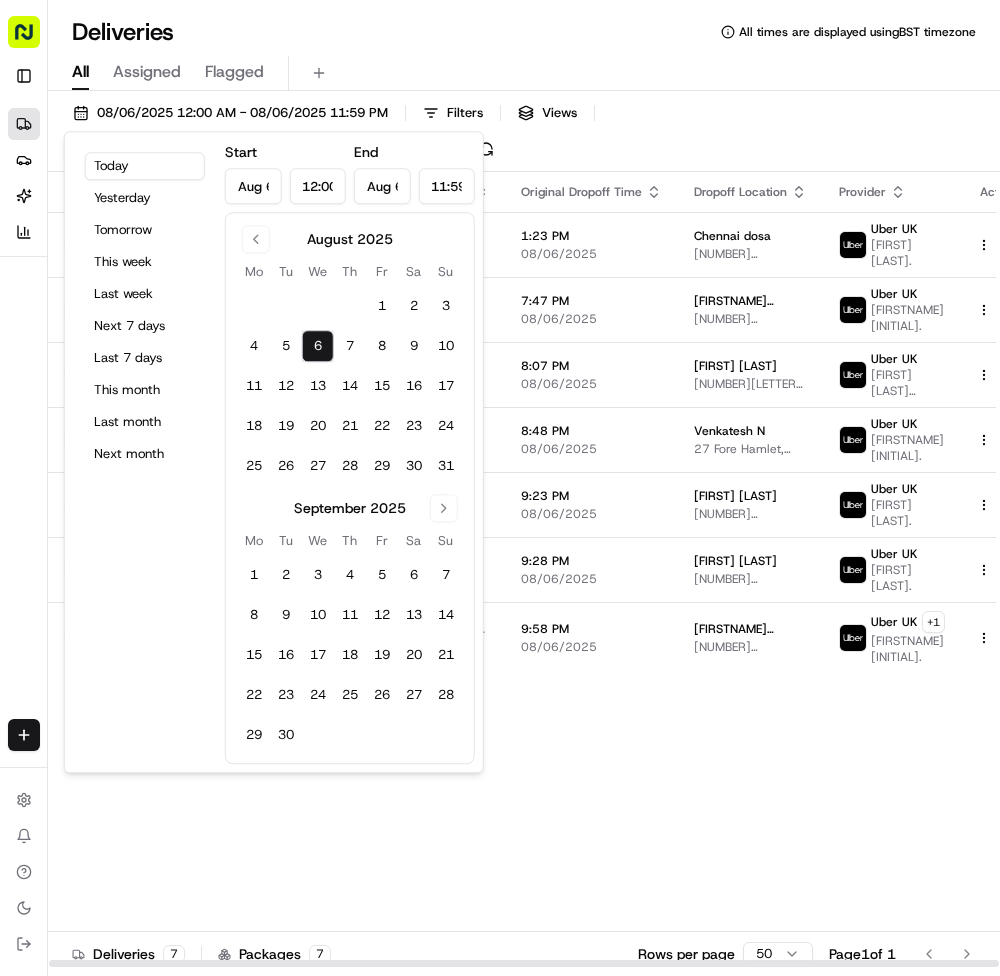 click on "Status Original Pickup Time Pickup Location Original Dropoff Time Dropoff Location Provider Action Dropoff Complete 12:53 PM 08/06/2025 [RESTAURANT_NAME] [CITY] [NUMBER] [STREET], [CITY] [POSTCODE], UK 1:23 PM 08/06/2025 [RESTAURANT_NAME] [CITY] [NUMBER] [STREET], [CITY] [POSTCODE], UK Uber UK [FIRSTNAME] [INITIAL]. Dropoff Complete 7:17 PM 08/06/2025 [RESTAURANT_NAME] [CITY] [NUMBER] [STREET], [CITY] [POSTCODE], UK 7:47 PM 08/06/2025 [FIRSTNAME] [LASTNAME] [NUMBER] [STREET], [CITY] [POSTCODE], UK Uber UK [FIRSTNAME] [INITIAL]. Canceled 7:37 PM 08/06/2025 [BUSINESS_NAME] [NUMBER] [STREET], [AREA], [CITY], [CITY] [POSTCODE], UK 8:07 PM 08/06/2025 [FIRSTNAME] [LASTNAME] [NUMBER] [STREET], [AREA], [CITY], [CITY] [POSTCODE], UK Uber UK [FIRSTNAME] [INITIAL]. Dropoff Complete 8:18 PM 08/06/2025 [RESTAURANT_NAME] [CITY] [NUMBER] [STREET], [CITY] [POSTCODE], UK 8:48 PM 08/06/2025 [FIRSTNAME] [LASTNAME] [NUMBER] [STREET], [CITY] [POSTCODE], UK Uber UK [FIRSTNAME] [INITIAL]. Canceled 8:53 PM 08/06/2025 [RESTAURANT_NAME] [NUMBER] [STREET], [CITY] [POSTCODE], UK 9:23 PM 08/06/2025 [FIRSTNAME] [LASTNAME]" at bounding box center [541, 570] 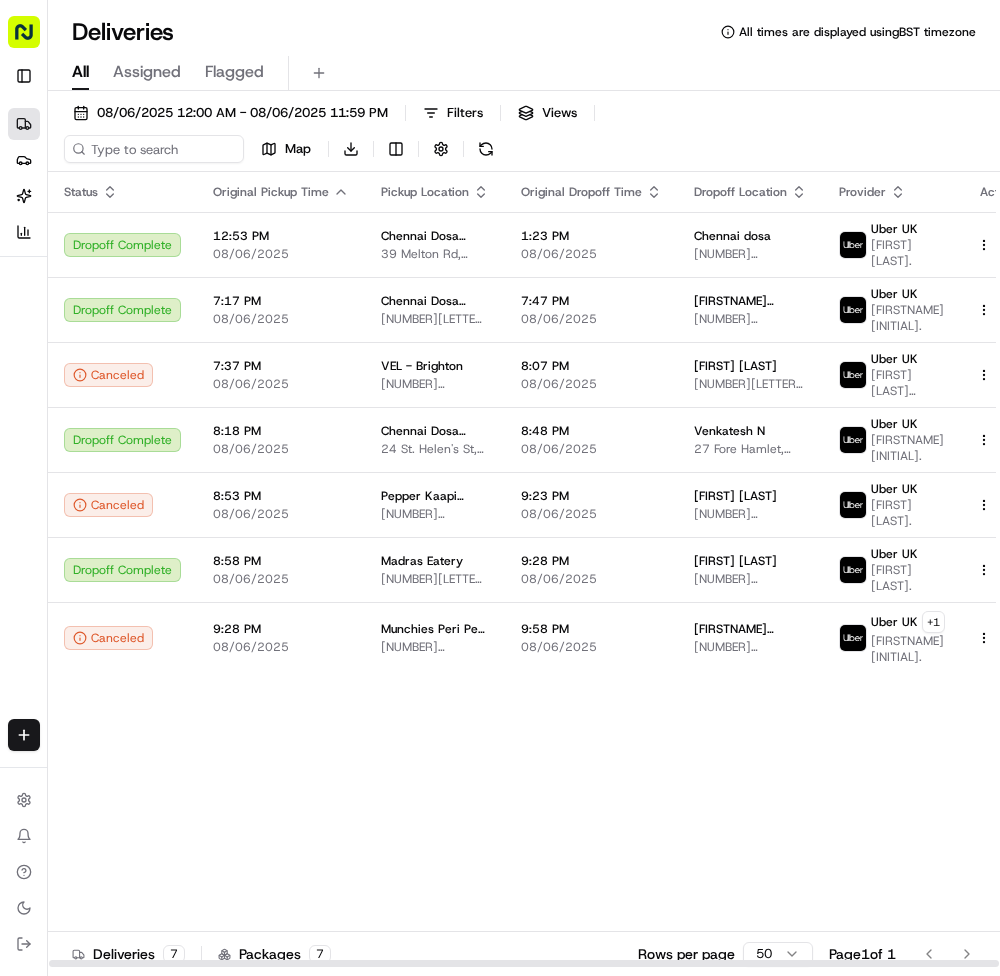 drag, startPoint x: 263, startPoint y: 113, endPoint x: 266, endPoint y: 130, distance: 17.262676 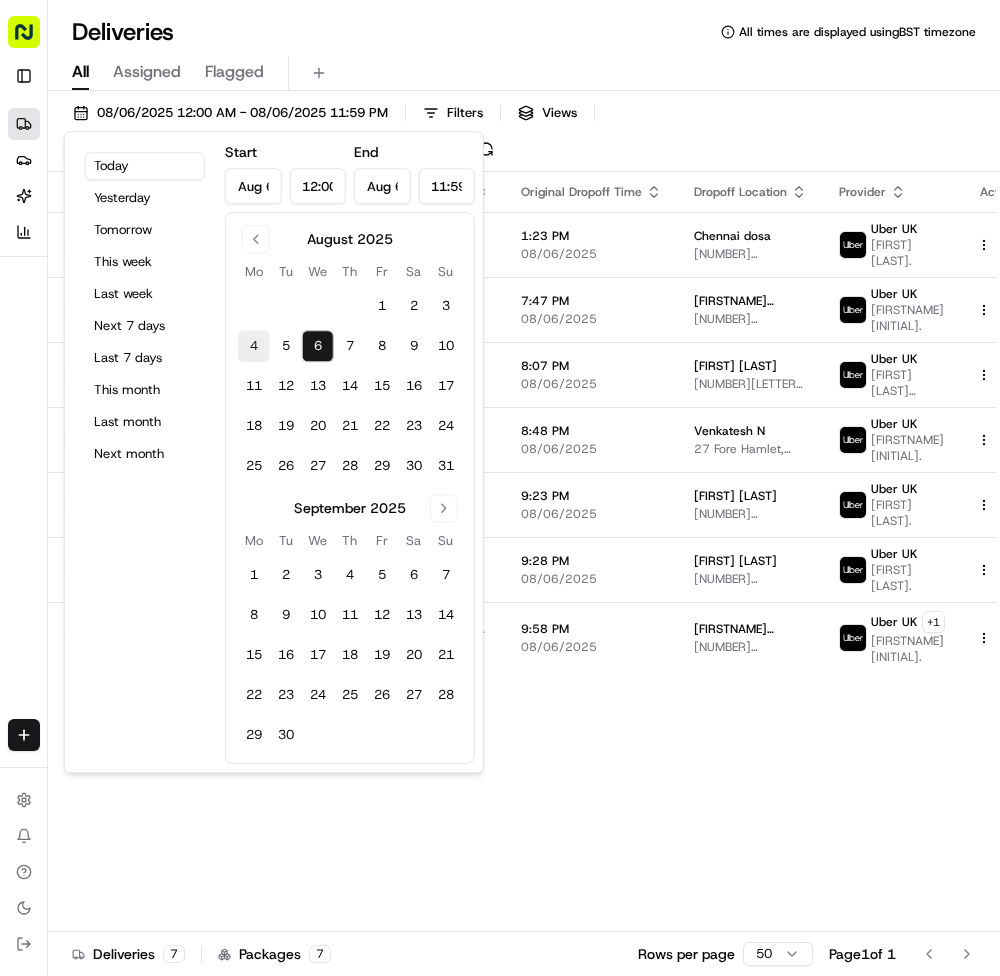 click on "4" at bounding box center (254, 346) 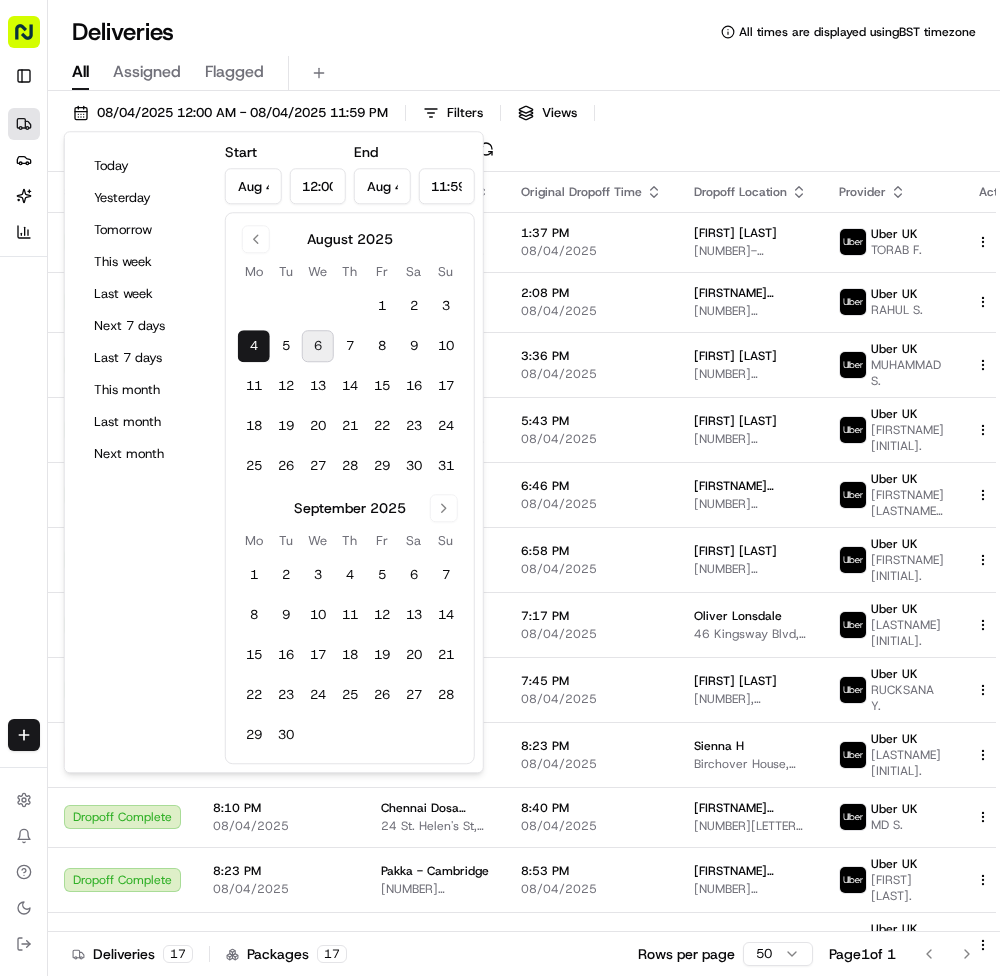 click on "6" at bounding box center (318, 346) 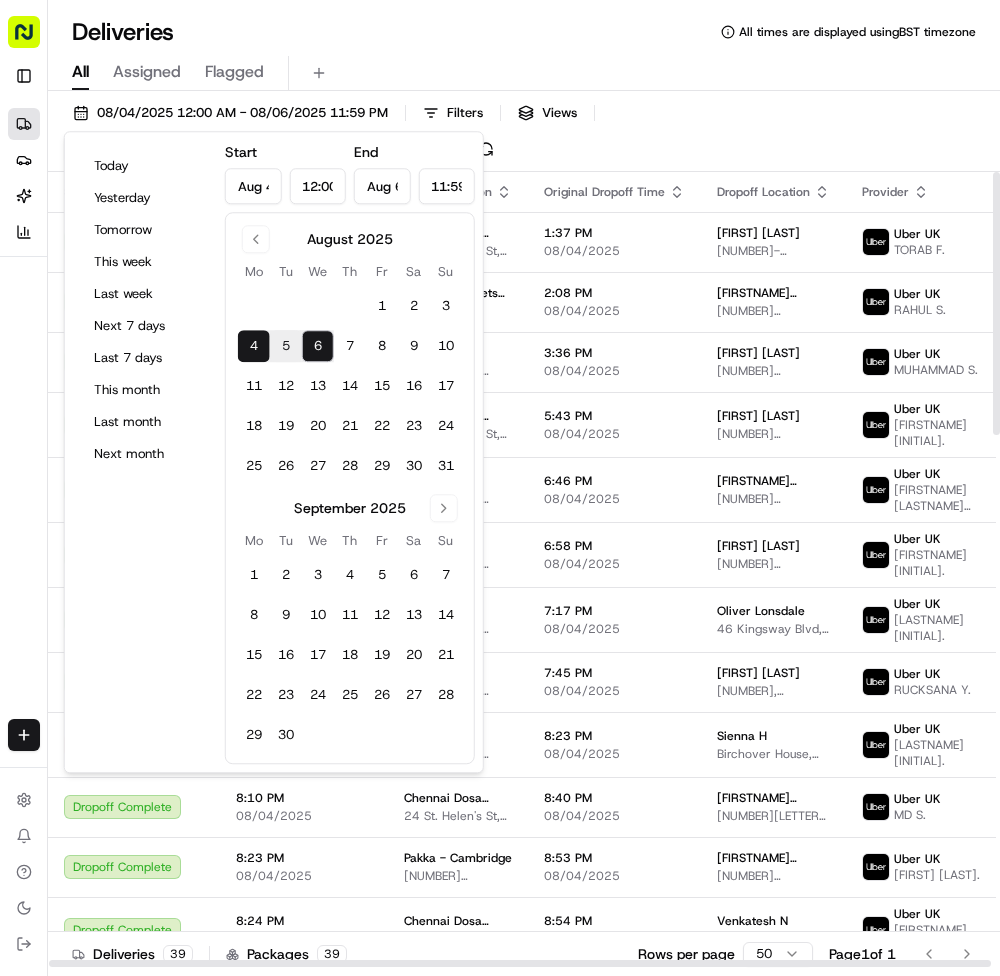 click on "All Assigned Flagged" at bounding box center (524, 73) 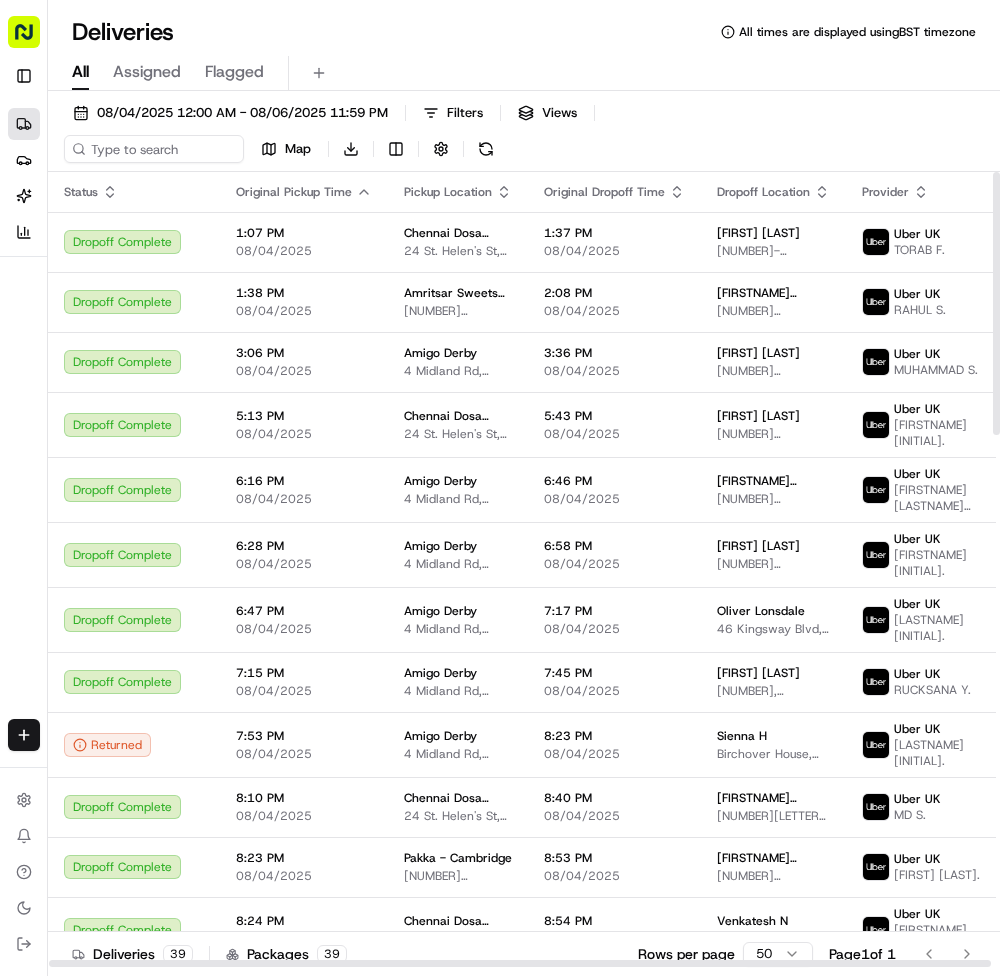 click on "08/04/2025 12:00 AM - 08/06/2025 11:59 PM Filters Views Map Download" at bounding box center (524, 135) 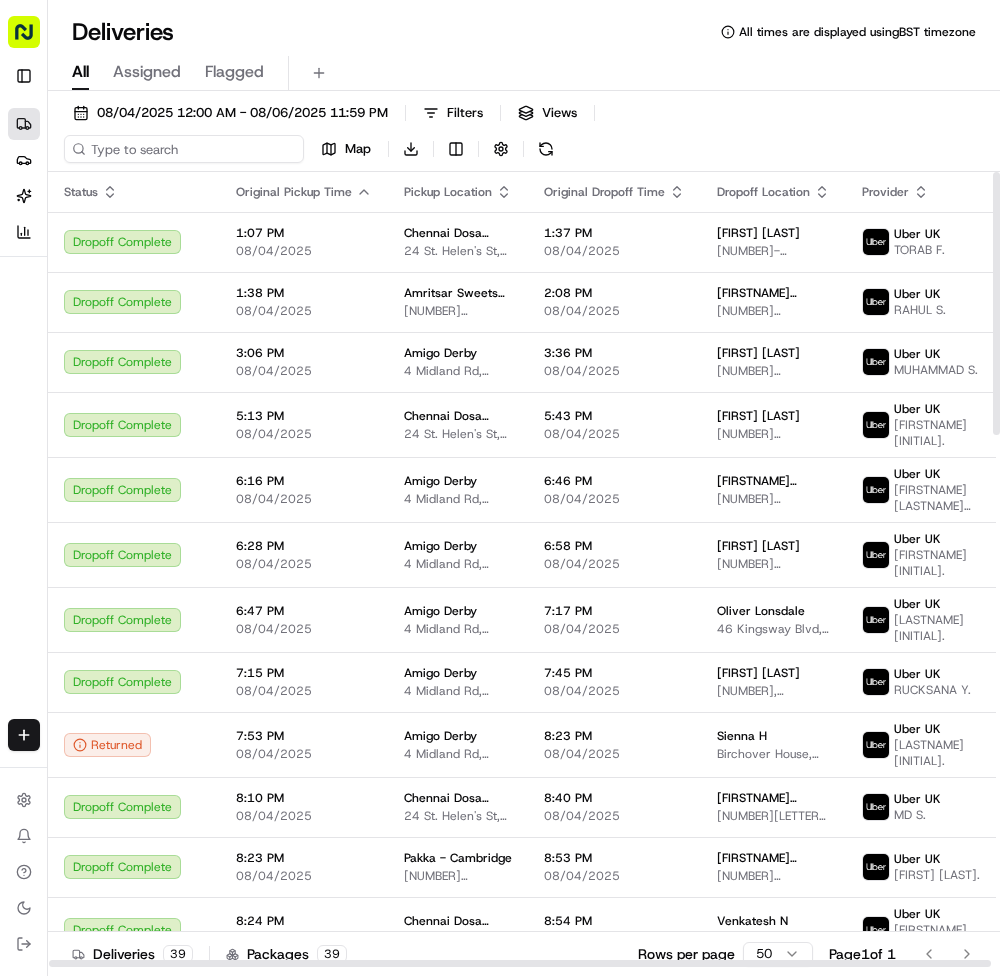 click at bounding box center (184, 149) 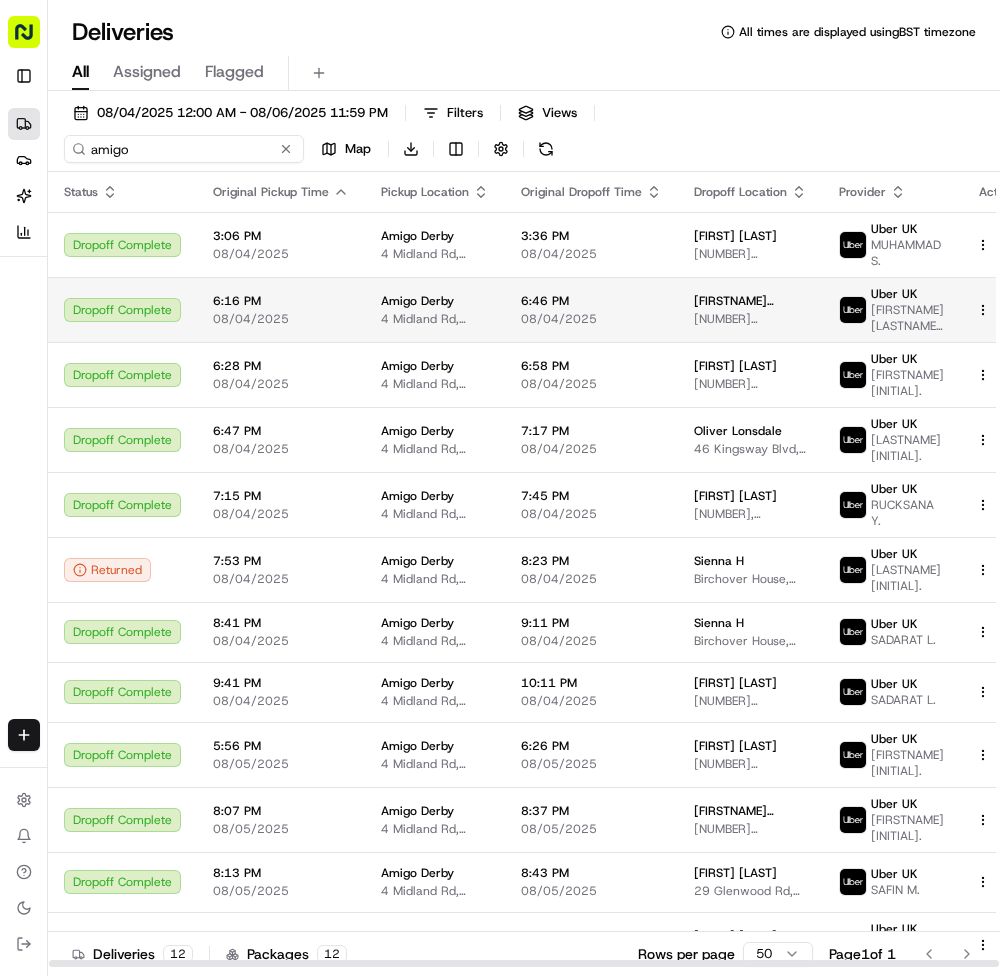 type on "amigo" 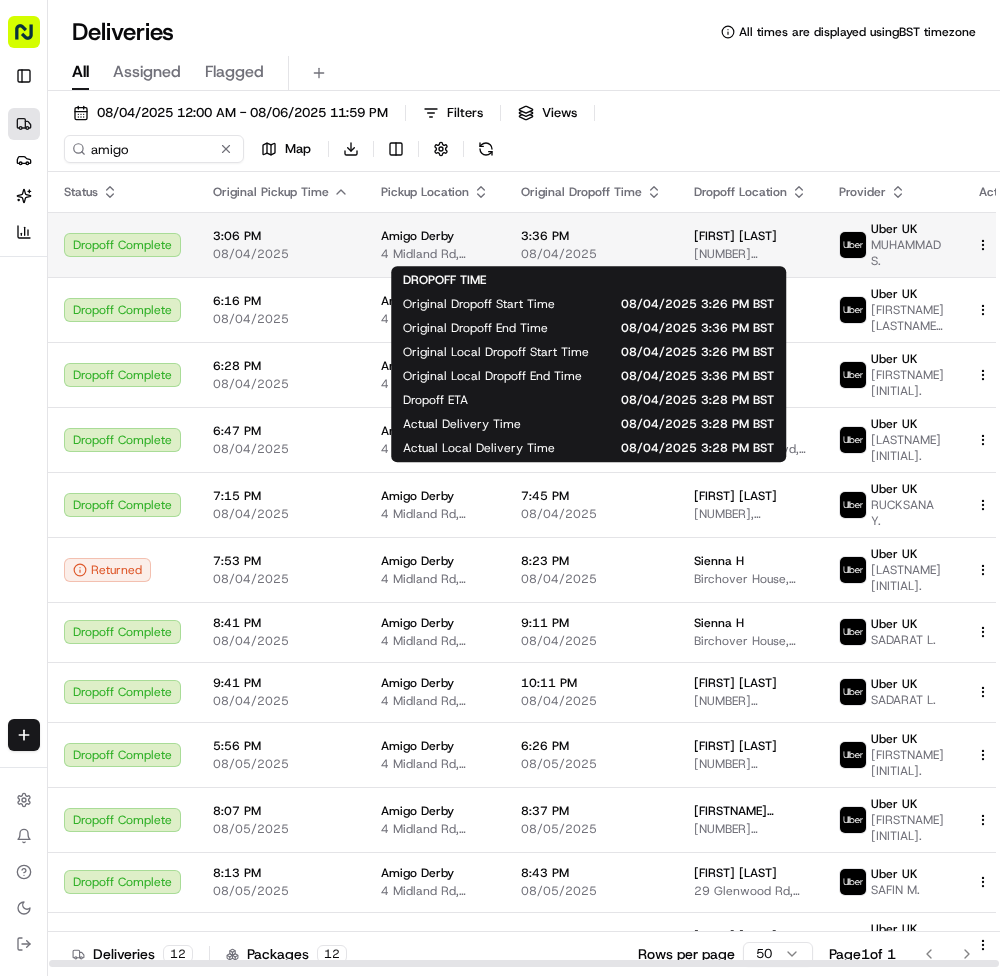 click on "3:36 PM" at bounding box center (591, 236) 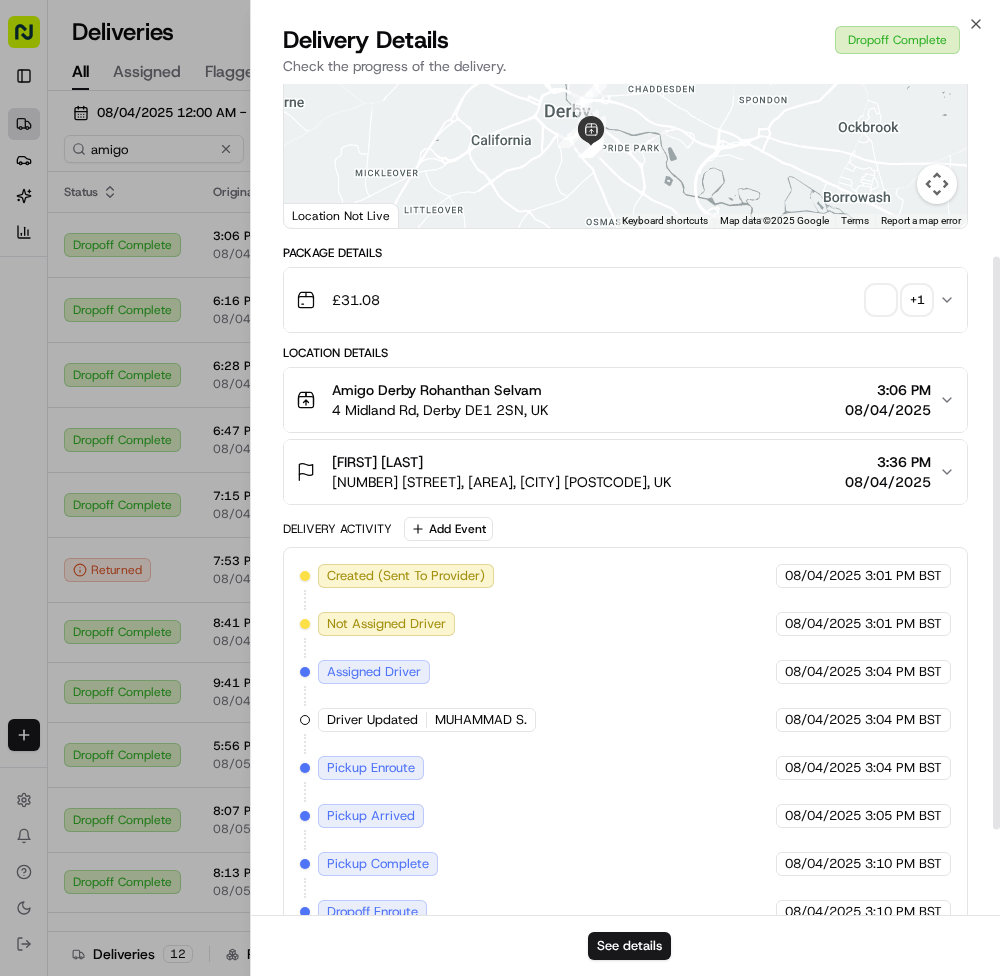 scroll, scrollTop: 250, scrollLeft: 0, axis: vertical 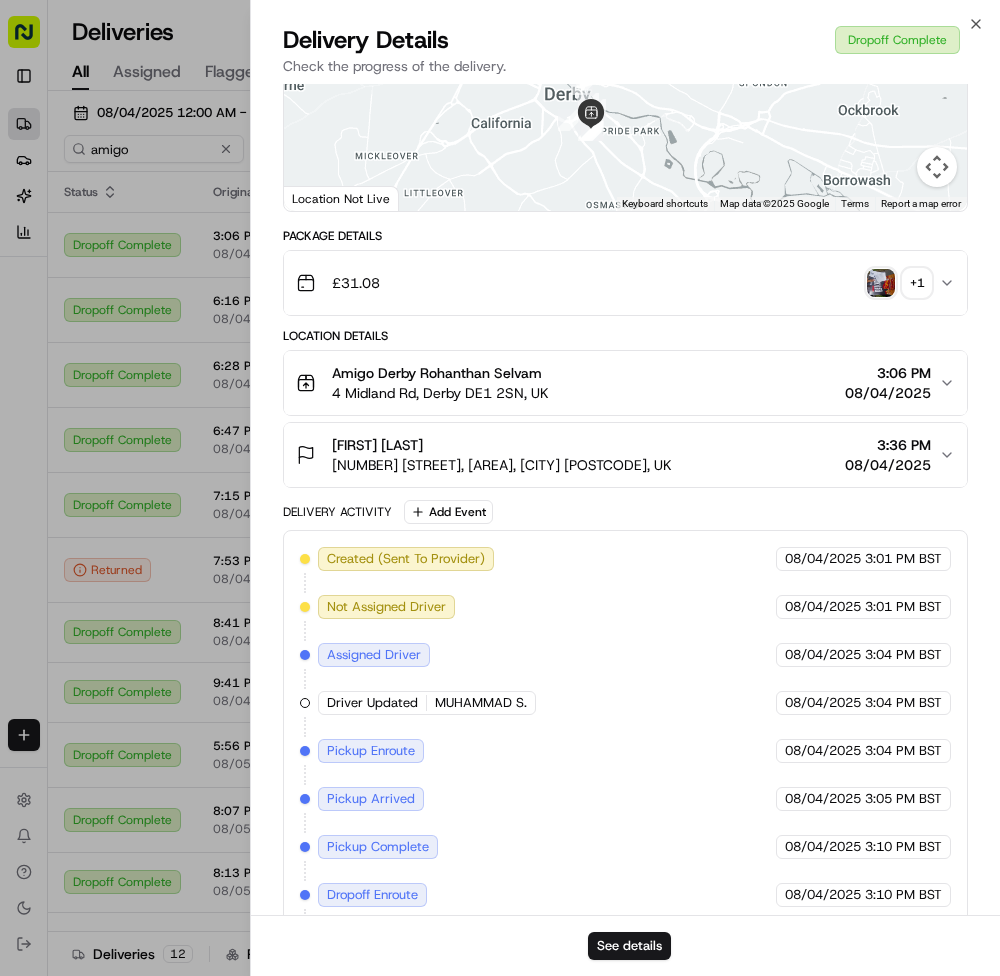 click on "Provider Uber UK [FIRSTNAME] [INITIAL]. Provider Id [PROVIDER_ID] Dropoff ETA 3:28 PM Price £11.40 Distance 3.8 mi ← Move left → Move right ↑ Move up ↓ Move down + Zoom in - Zoom out Home Jump left by 75% End Jump right by 75% Page Up Jump up by 75% Page Down Jump down by 75% 1 2 3 4 5 6 7 8 9 10 11 12 Keyboard shortcuts Map Data Map data ©2025 Google Map data ©2025 Google 1 km  Click to toggle between metric and imperial units Terms Report a map error Location Not Live Package Details £ 31.08 + 1 Location Details Amigo Derby [FIRSTNAME] [LASTNAME] [NUMBER] [STREET], [CITY] [POSTCODE], UK 3:06 PM 08/04/2025  [FIRSTNAME] [FIRSTNAME] [NUMBER] [STREET], [AREA], [CITY] [POSTCODE], UK 3:36 PM 08/04/2025 Delivery Activity Add Event Created (Sent To Provider) Uber UK 08/04/2025 3:01 PM BST Not Assigned Driver Uber UK 08/04/2025 3:01 PM BST Assigned Driver Uber UK 08/04/2025 3:04 PM BST Driver Updated [FIRSTNAME] [INITIAL]. Uber UK 08/04/2025 3:04 PM BST Pickup Enroute Uber UK 08/04/2025 3:04 PM BST Pickup Arrived Uber UK 08/04/2025 3:05 PM BST Pickup Complete" at bounding box center [625, 433] 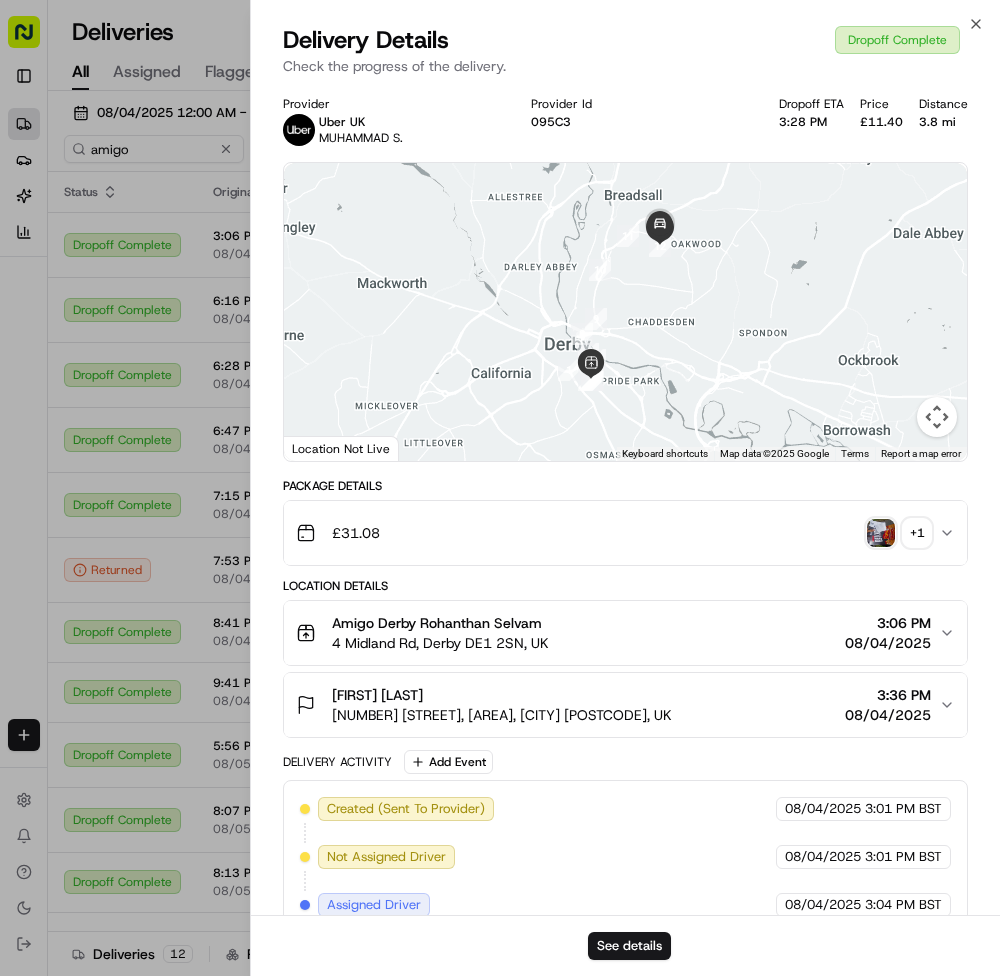 click on "£11.40" at bounding box center (881, 122) 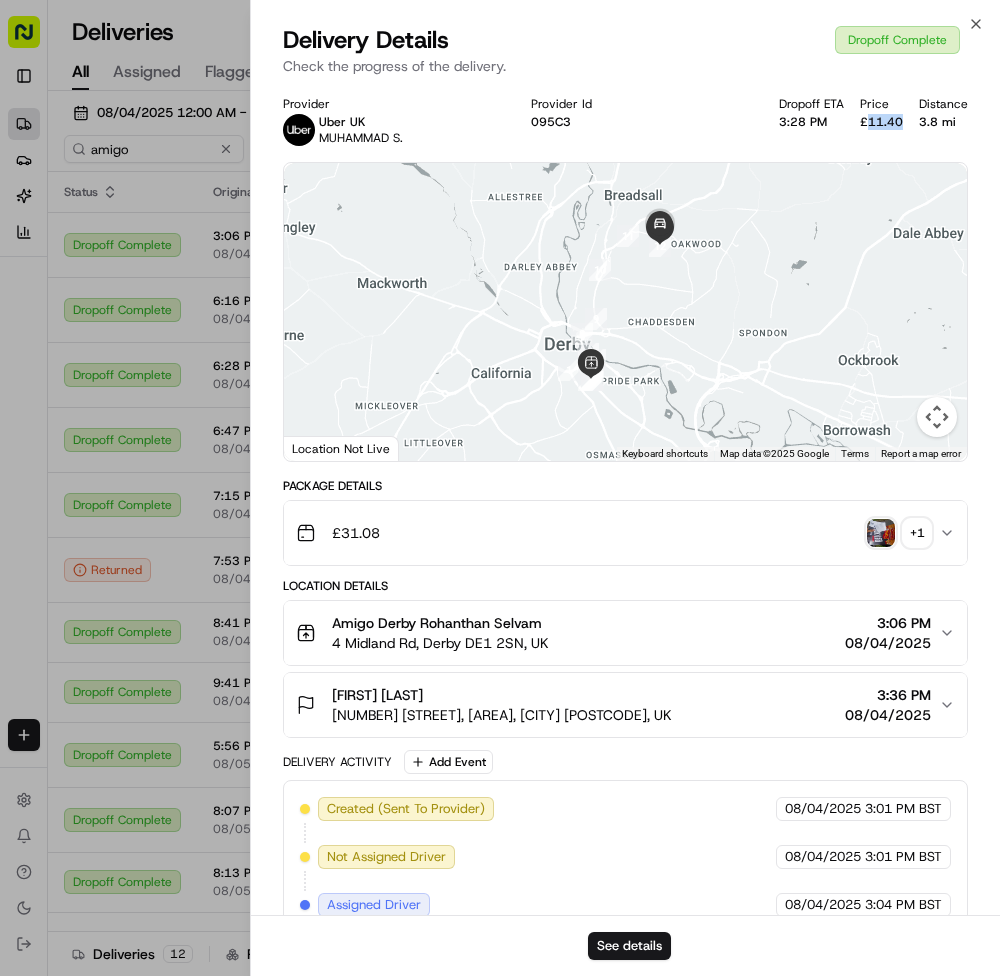 click on "£11.40" at bounding box center (881, 122) 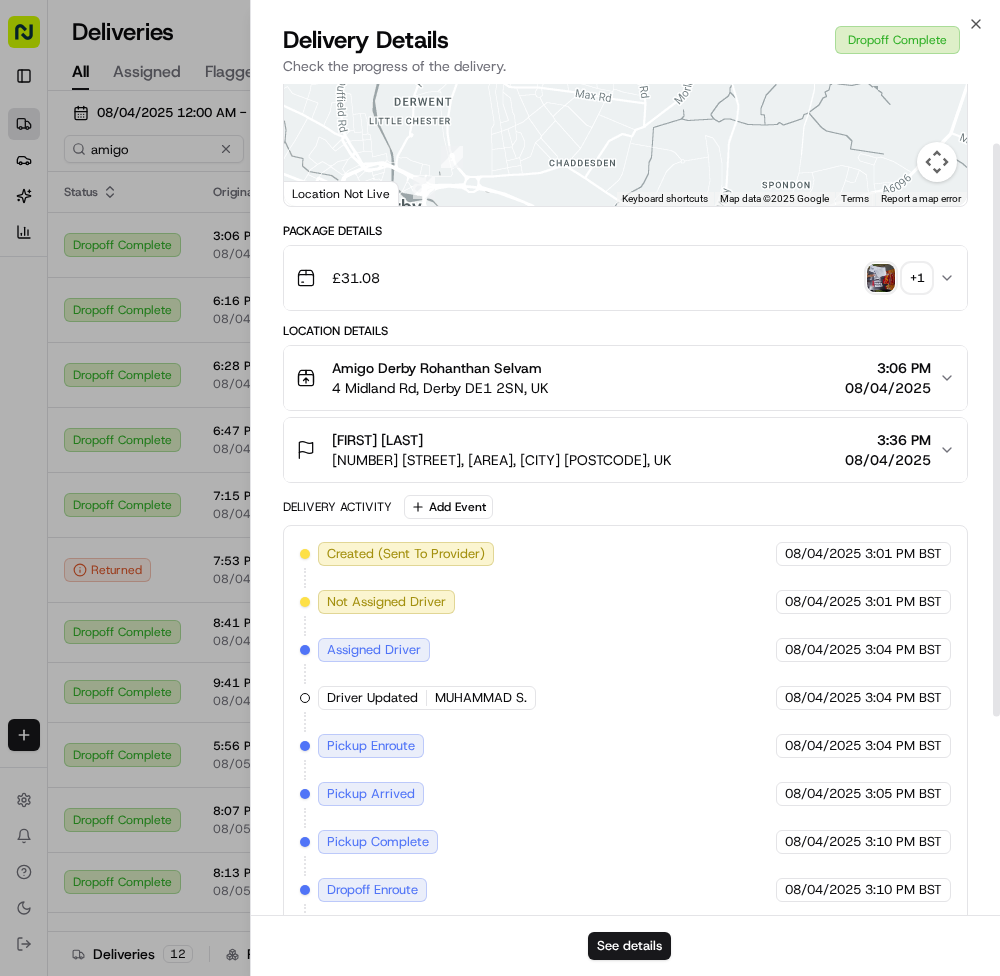 scroll, scrollTop: 373, scrollLeft: 0, axis: vertical 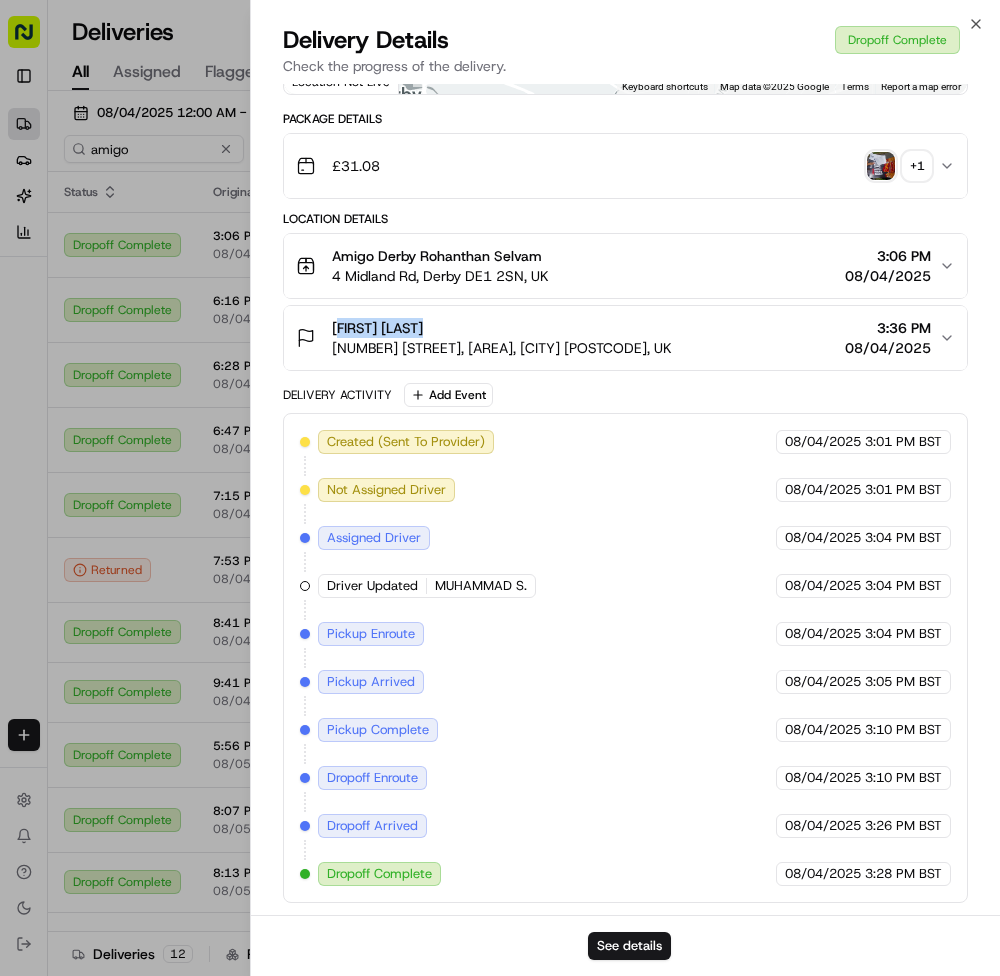 drag, startPoint x: 332, startPoint y: 316, endPoint x: 450, endPoint y: 316, distance: 118 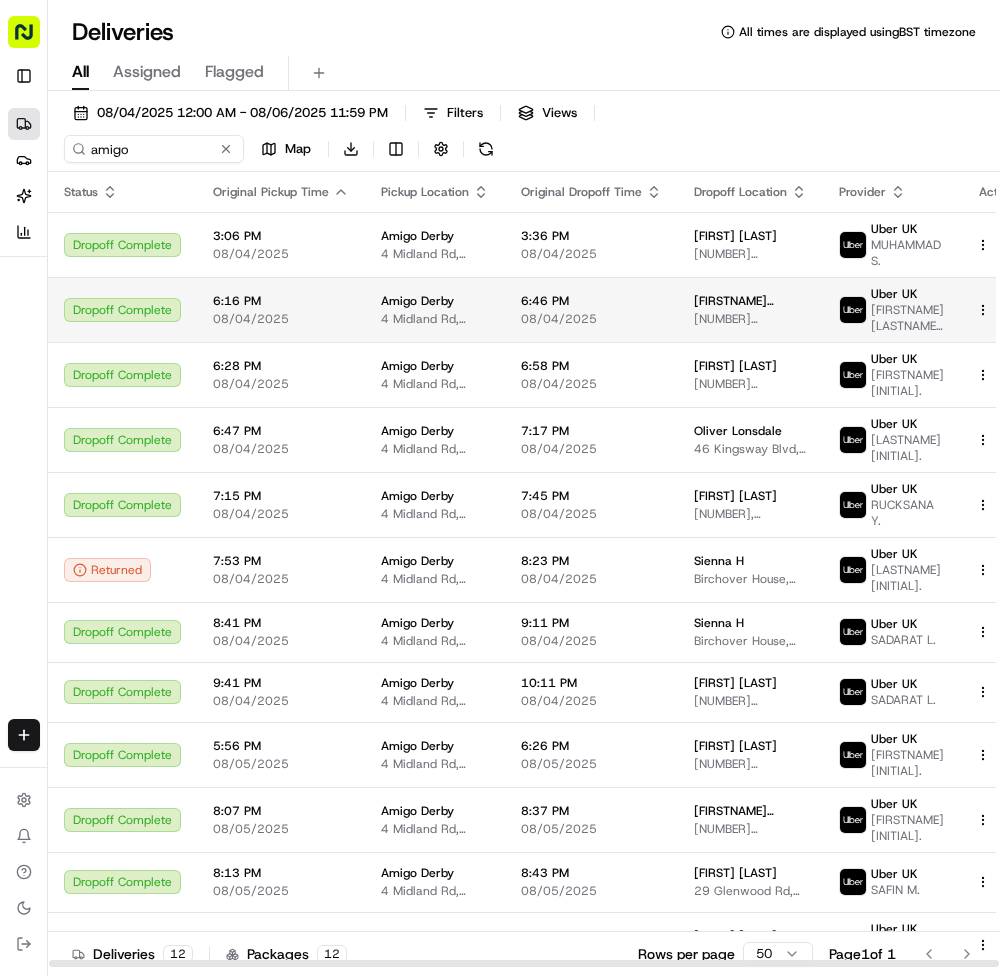 click on "08/04/2025" at bounding box center (591, 319) 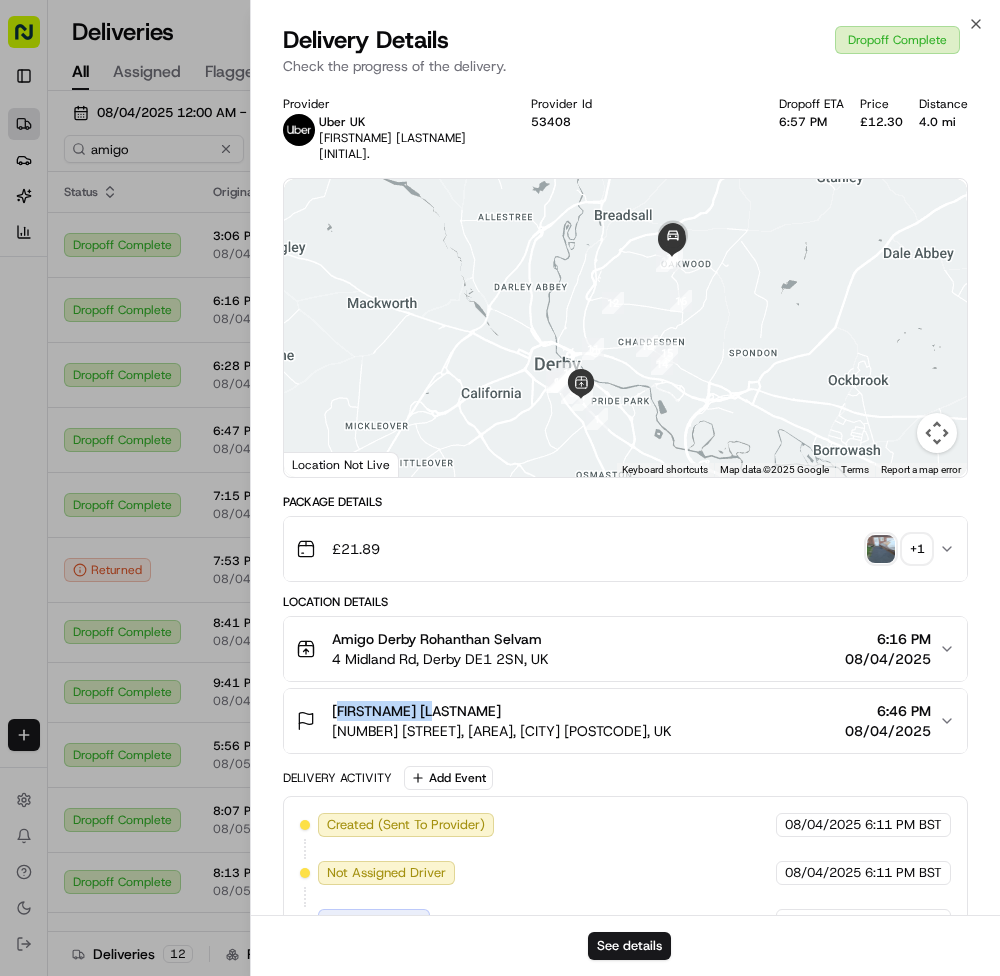drag, startPoint x: 367, startPoint y: 682, endPoint x: 453, endPoint y: 682, distance: 86 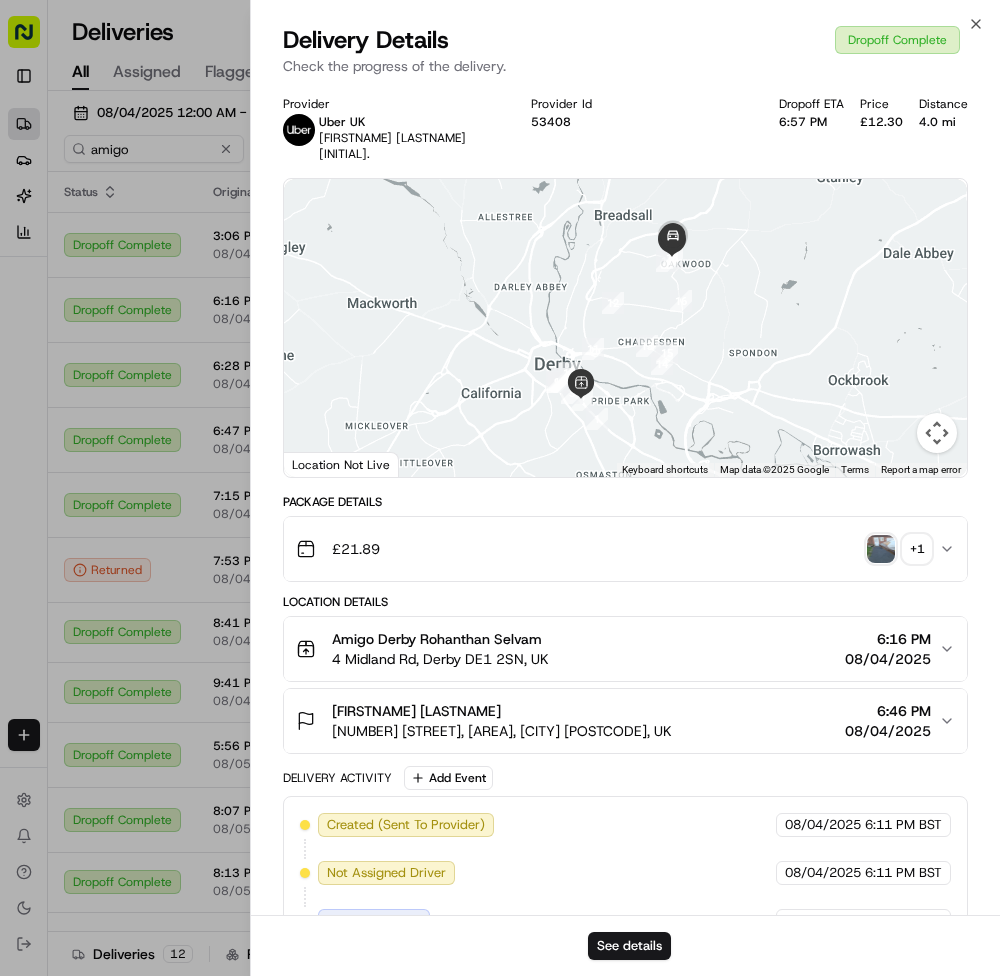 click on "£12.30" at bounding box center (881, 122) 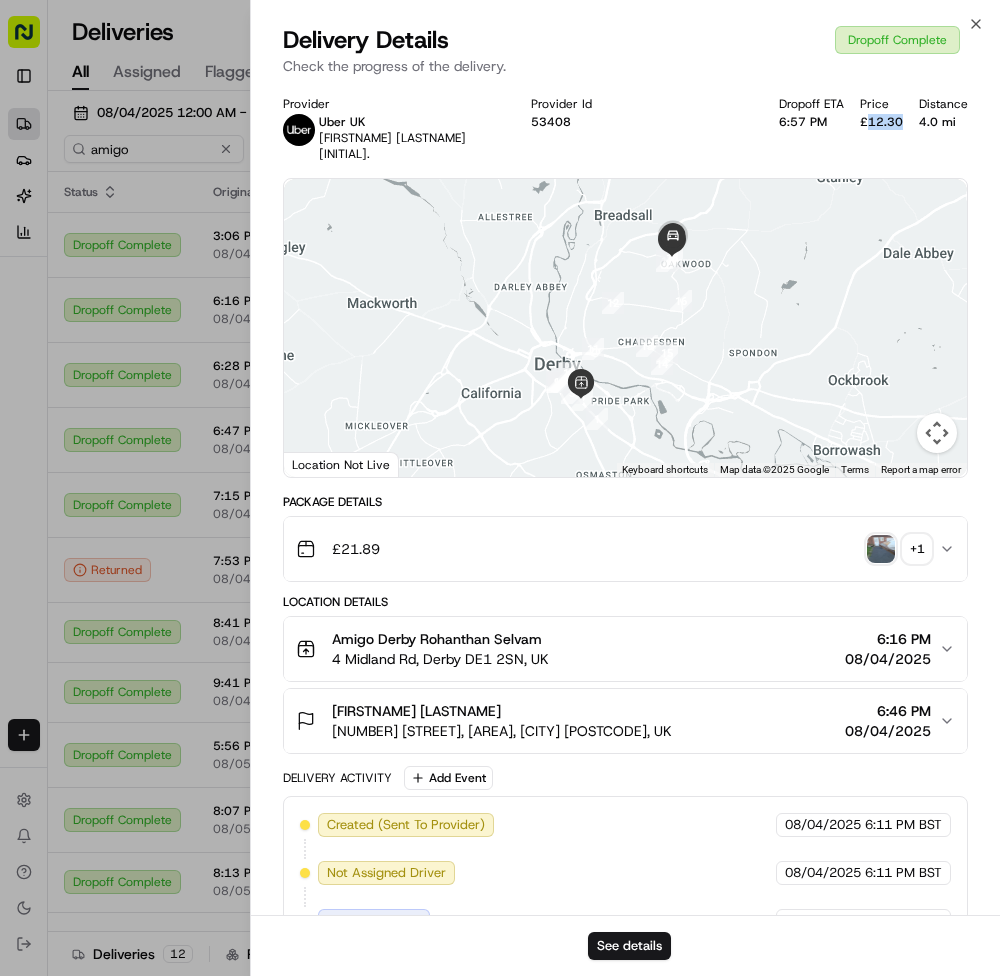 click on "£12.30" at bounding box center (881, 122) 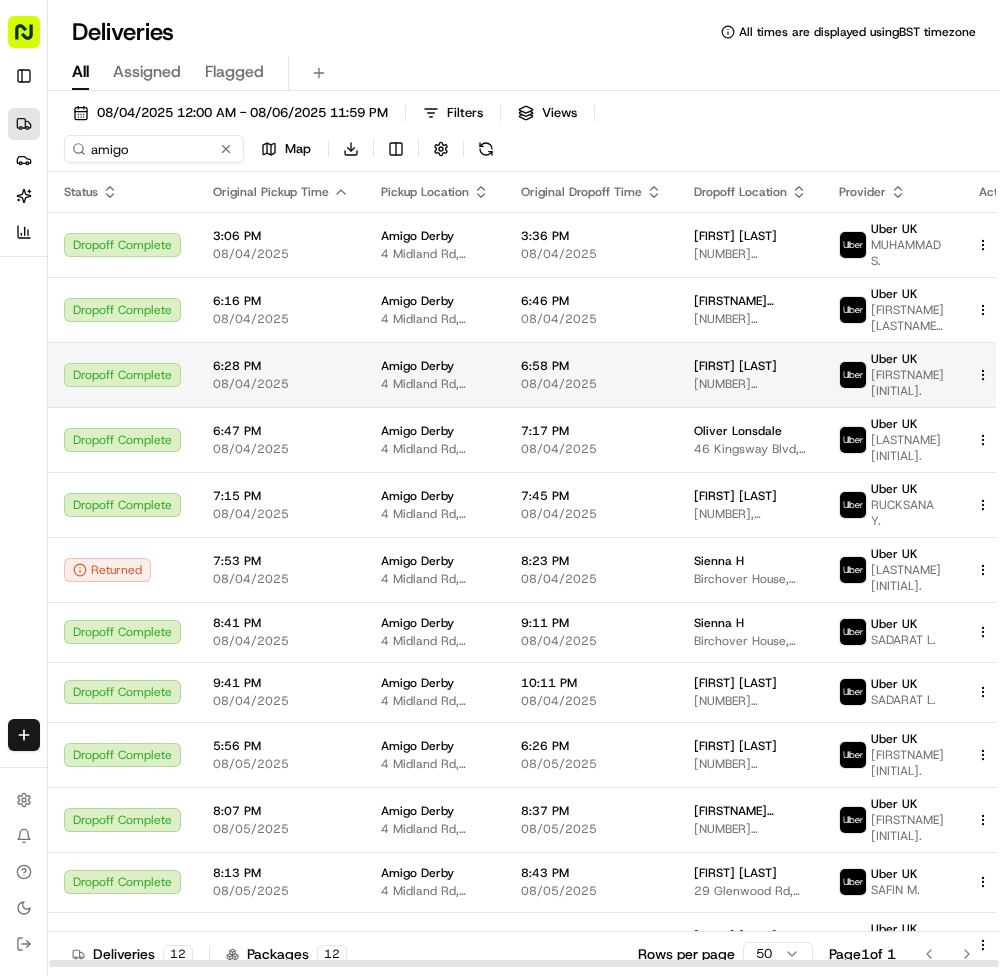 click on "6:58 PM" at bounding box center [591, 366] 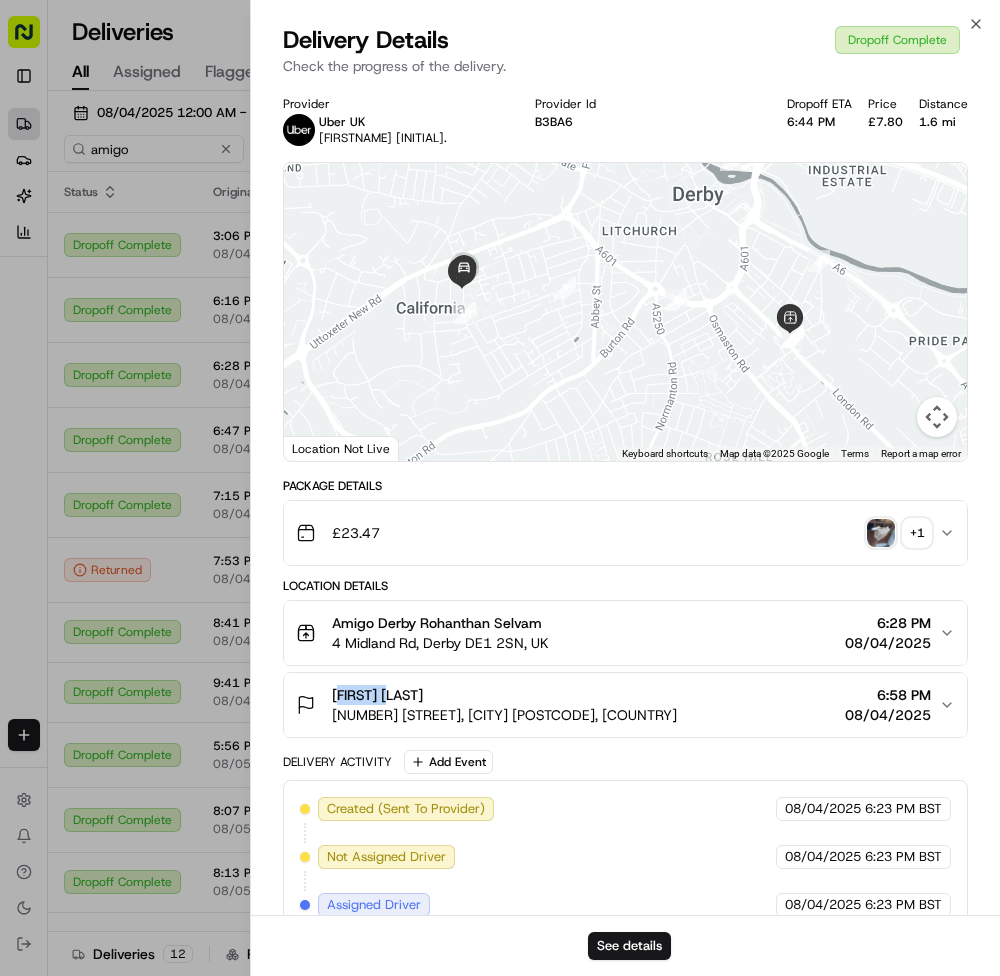 drag, startPoint x: 330, startPoint y: 688, endPoint x: 428, endPoint y: 686, distance: 98.02041 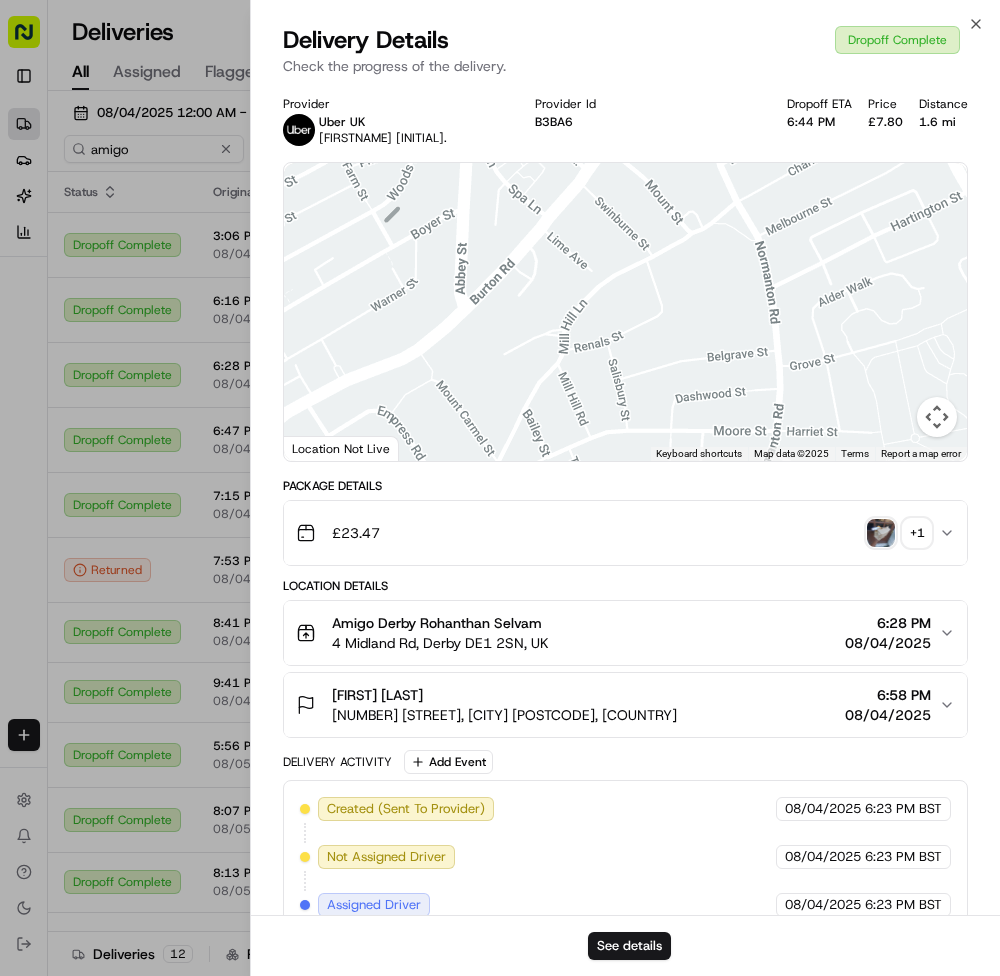 click on "£7.80" at bounding box center [885, 122] 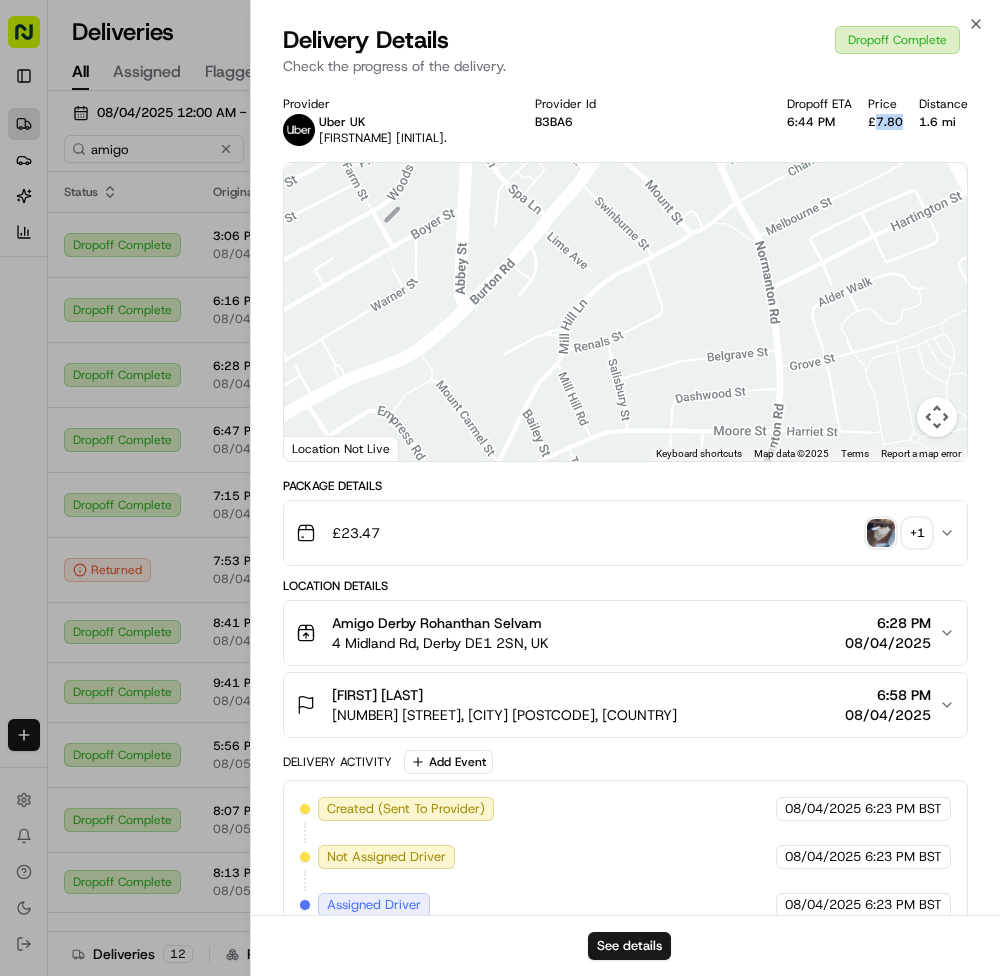 click on "£7.80" at bounding box center (885, 122) 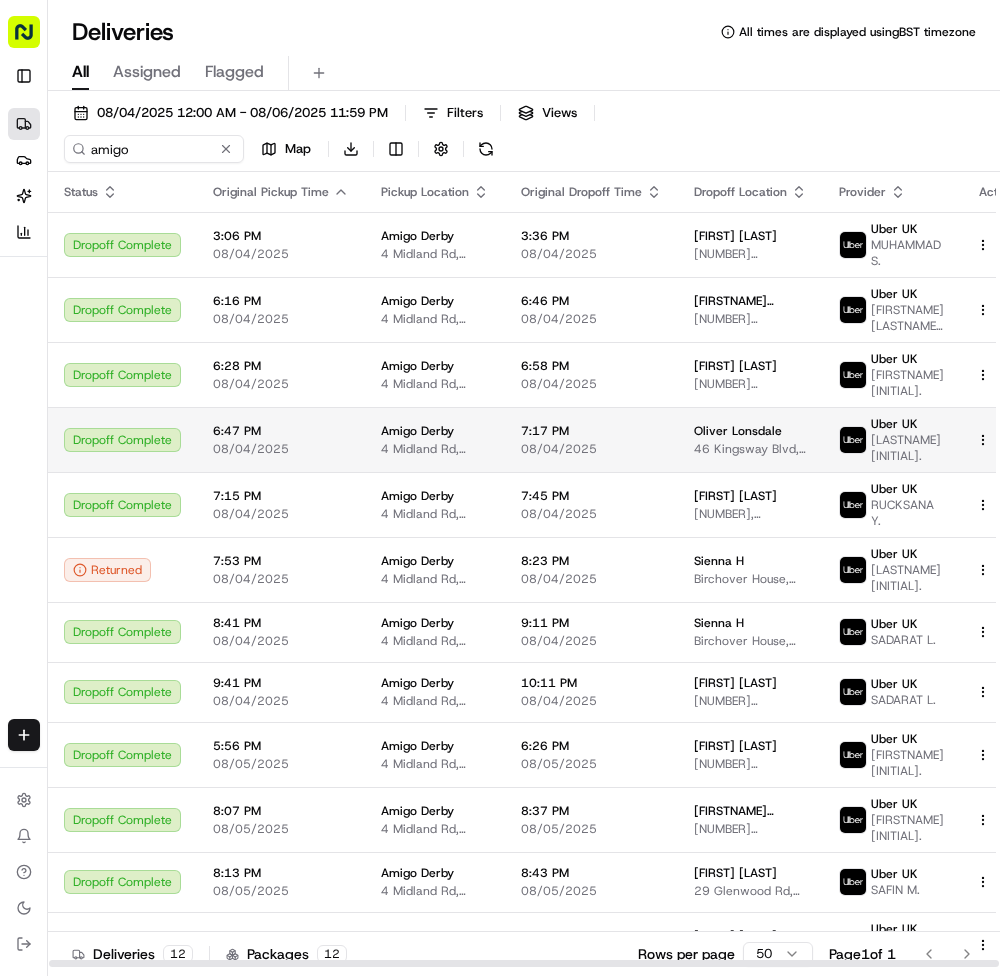 click on "Oliver Lonsdale 46 Kingsway Blvd, Derby DE22 3WU, UK" at bounding box center [750, 439] 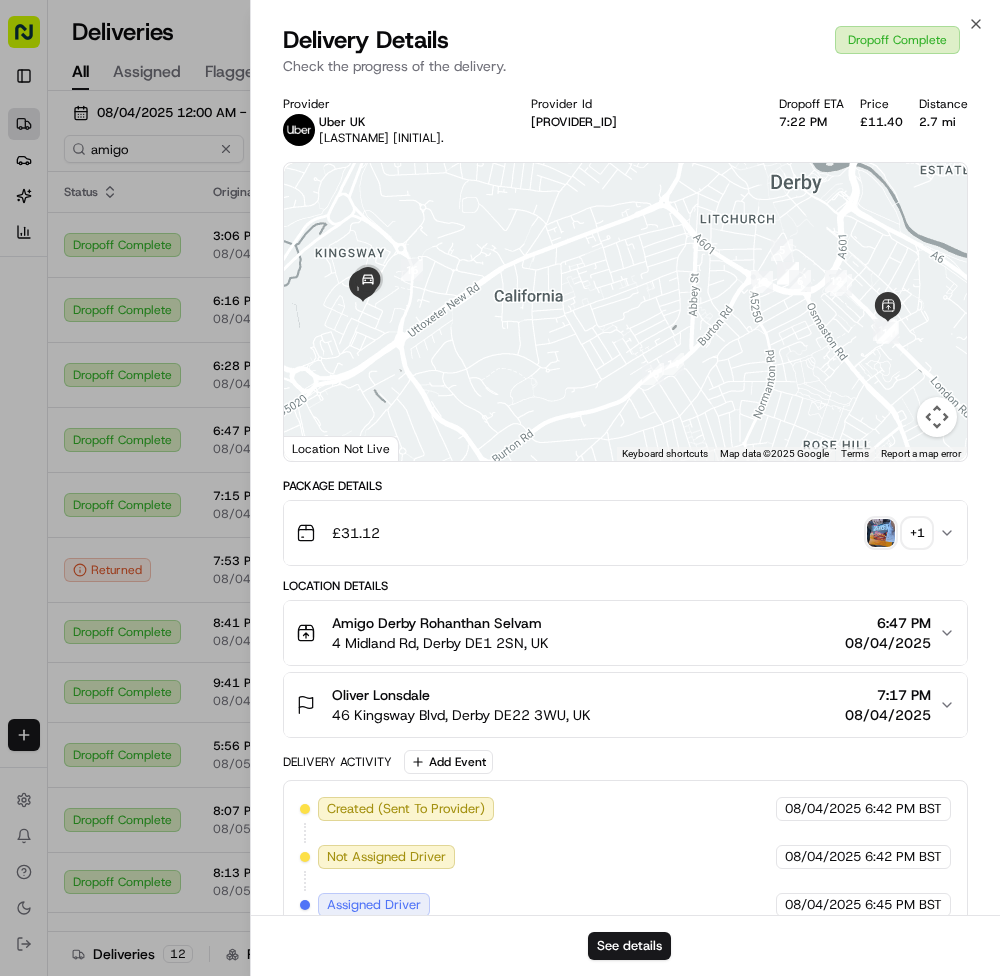 drag, startPoint x: 326, startPoint y: 692, endPoint x: 438, endPoint y: 680, distance: 112.64102 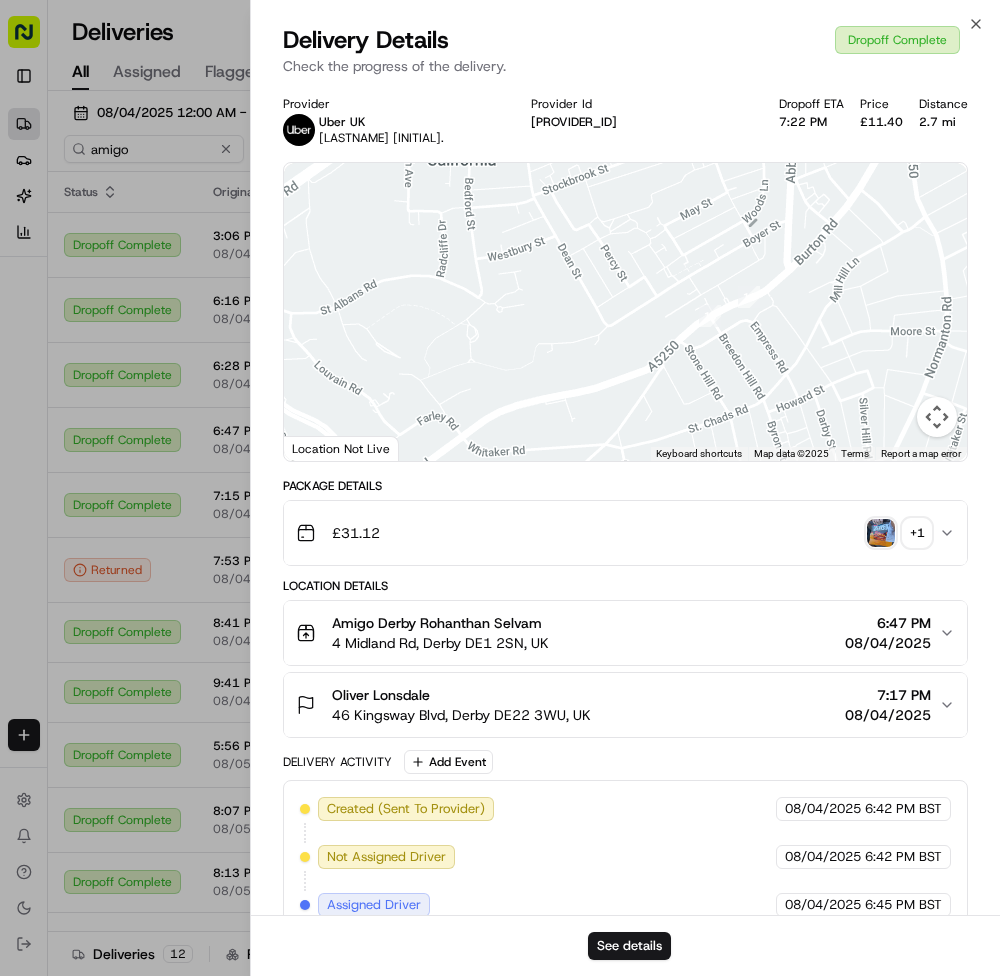 click on "£11.40" at bounding box center [881, 122] 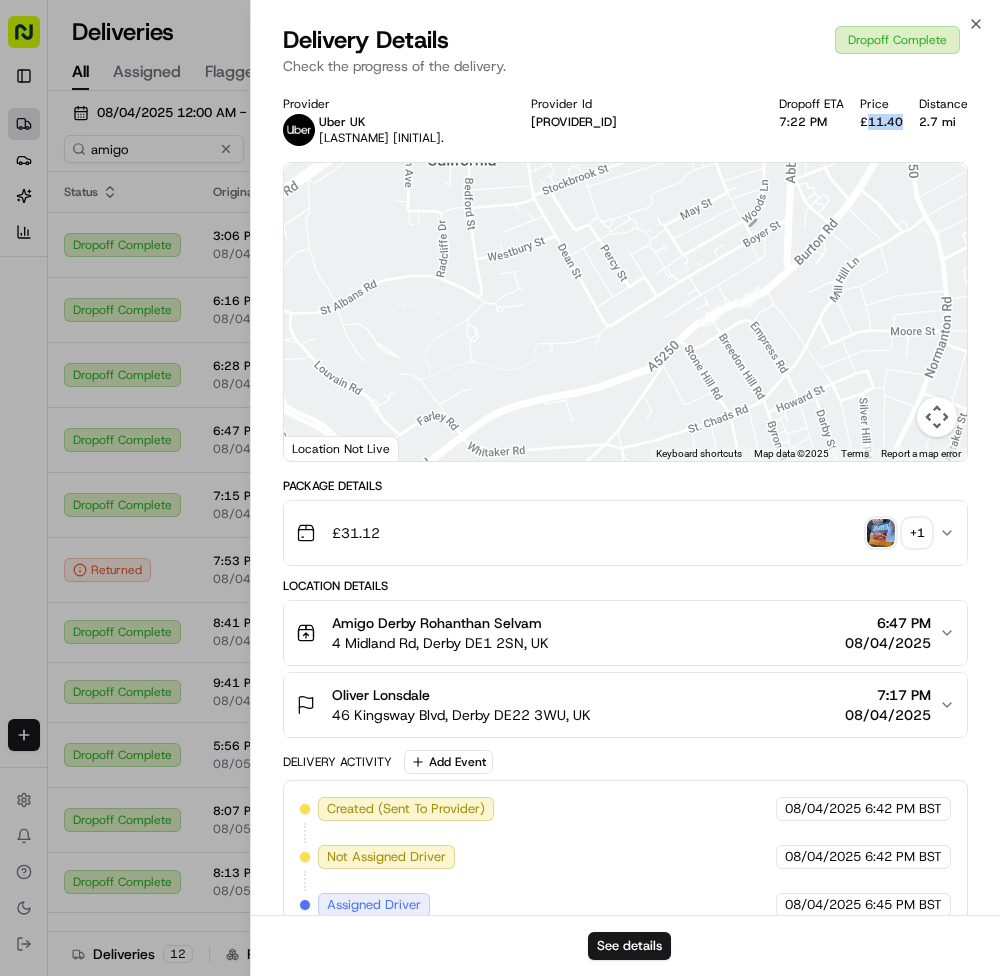 click on "£11.40" at bounding box center (881, 122) 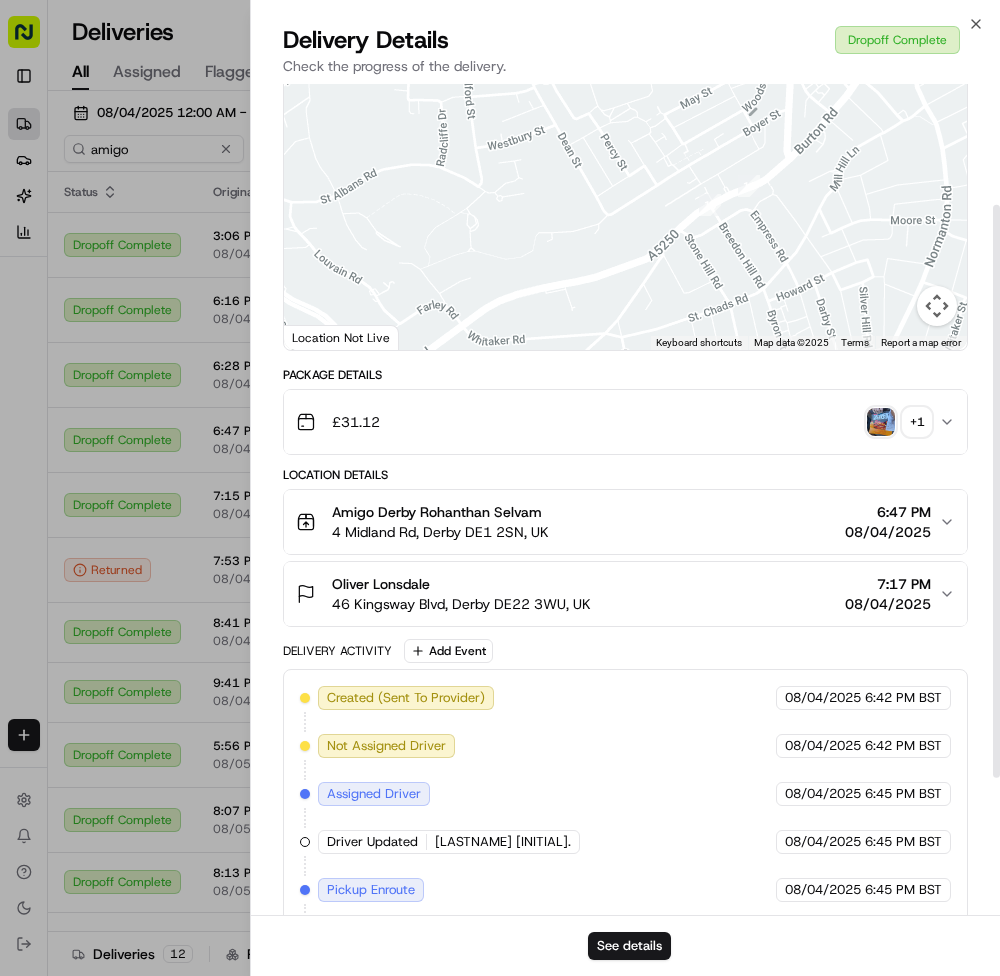scroll, scrollTop: 250, scrollLeft: 0, axis: vertical 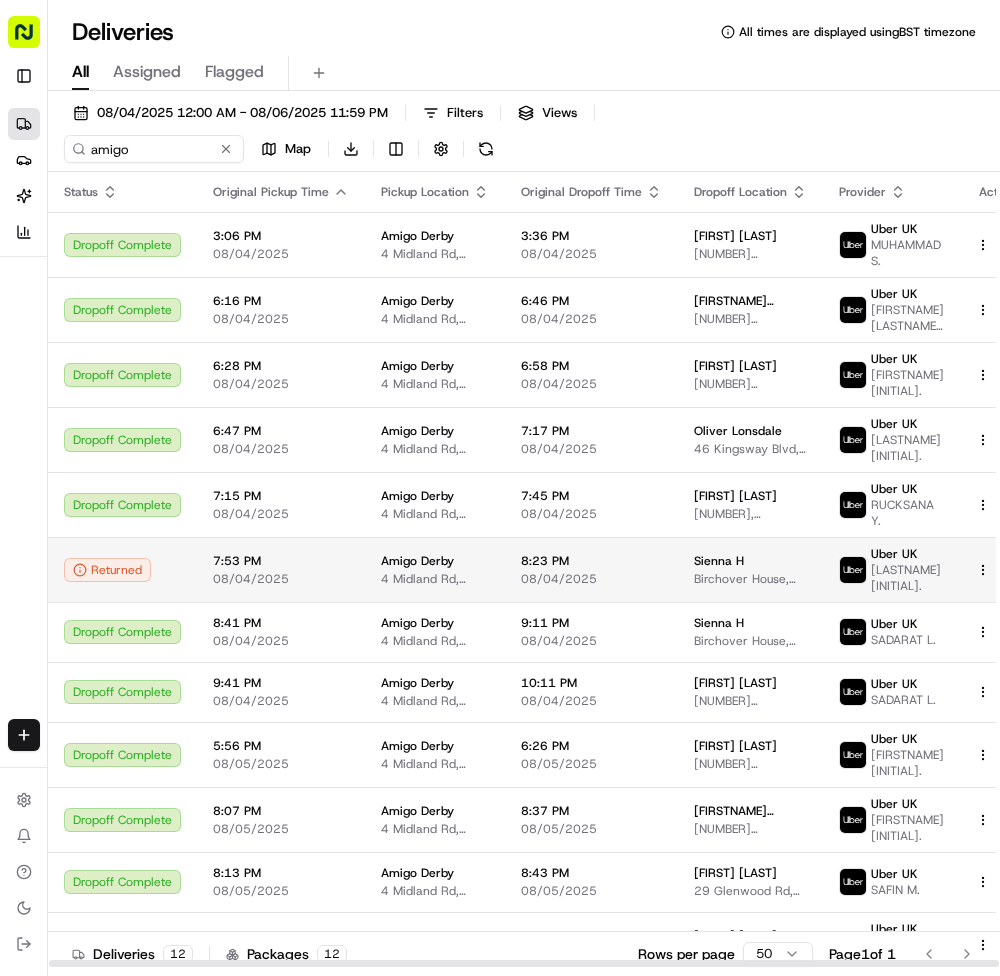 click on "4 Midland Rd, Derby DE1 2SN, UK" at bounding box center (435, 579) 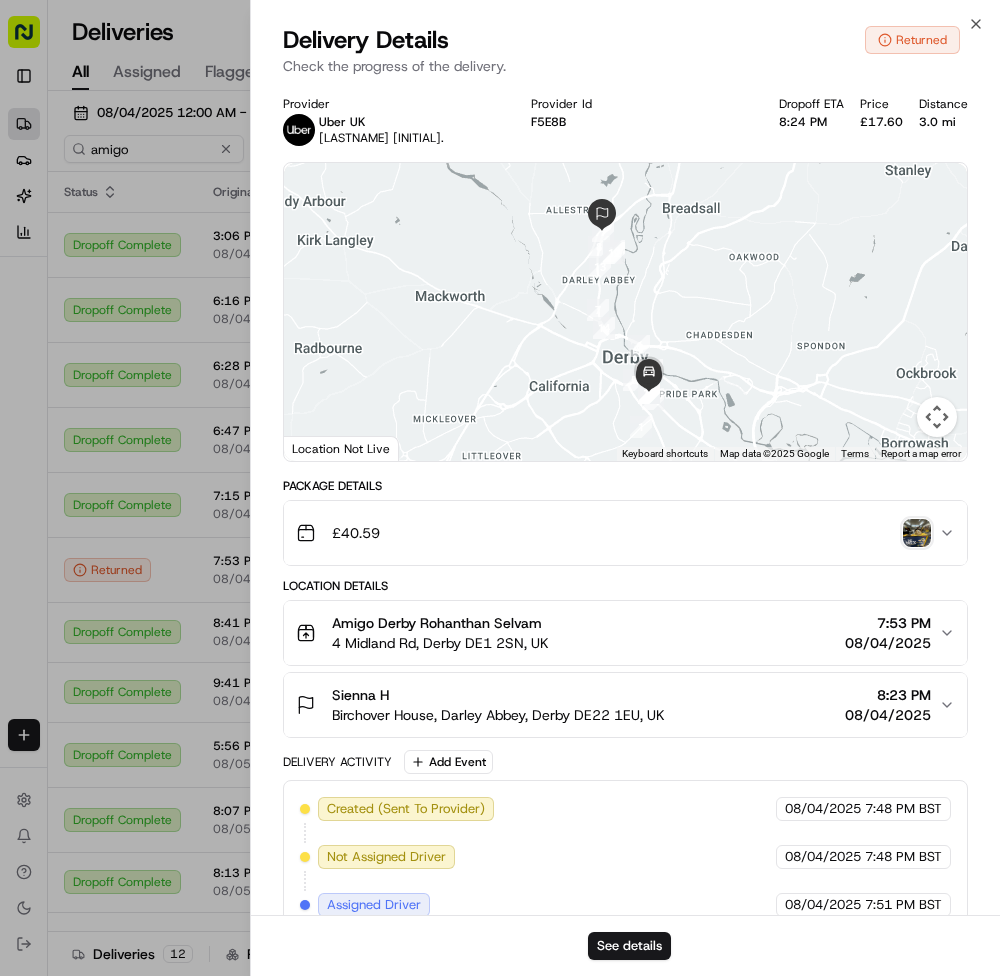 click on "£17.60" at bounding box center [881, 122] 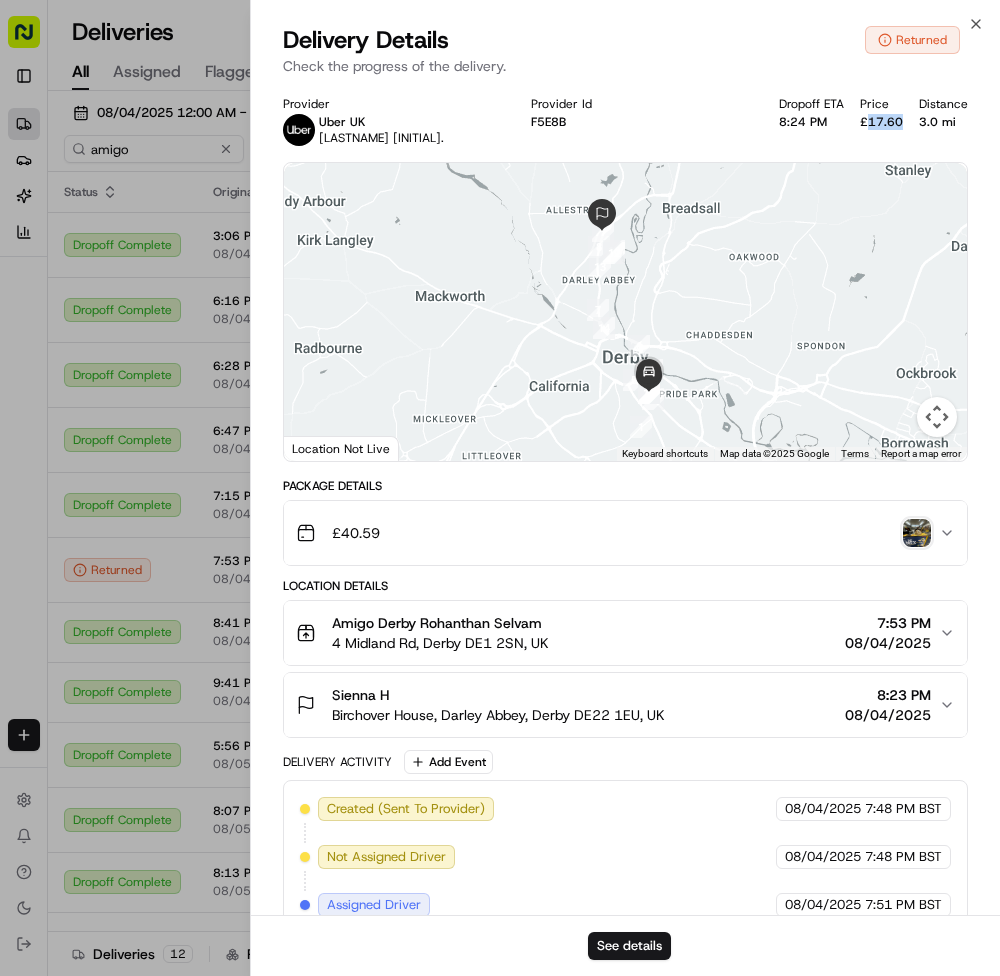 click on "£17.60" at bounding box center [881, 122] 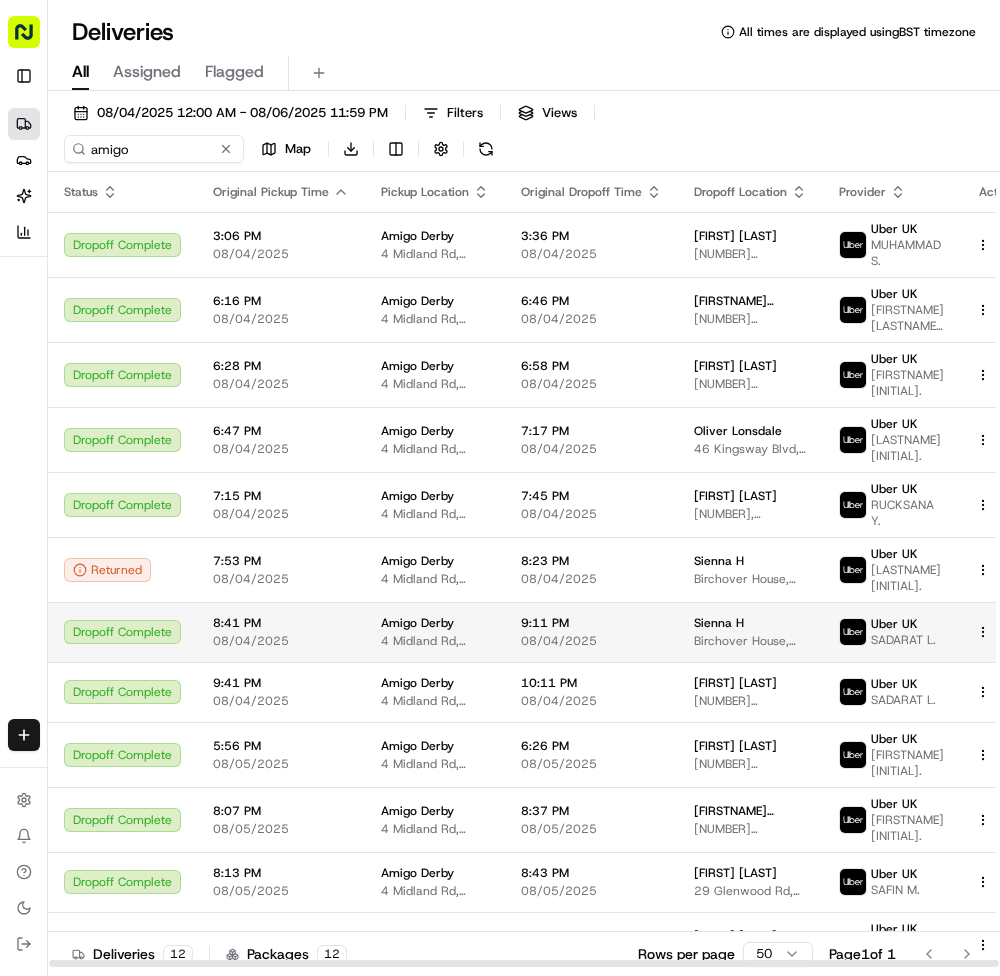 click on "Amigo Derby 4 Midland Rd, Derby DE1 2SN, UK" at bounding box center [435, 632] 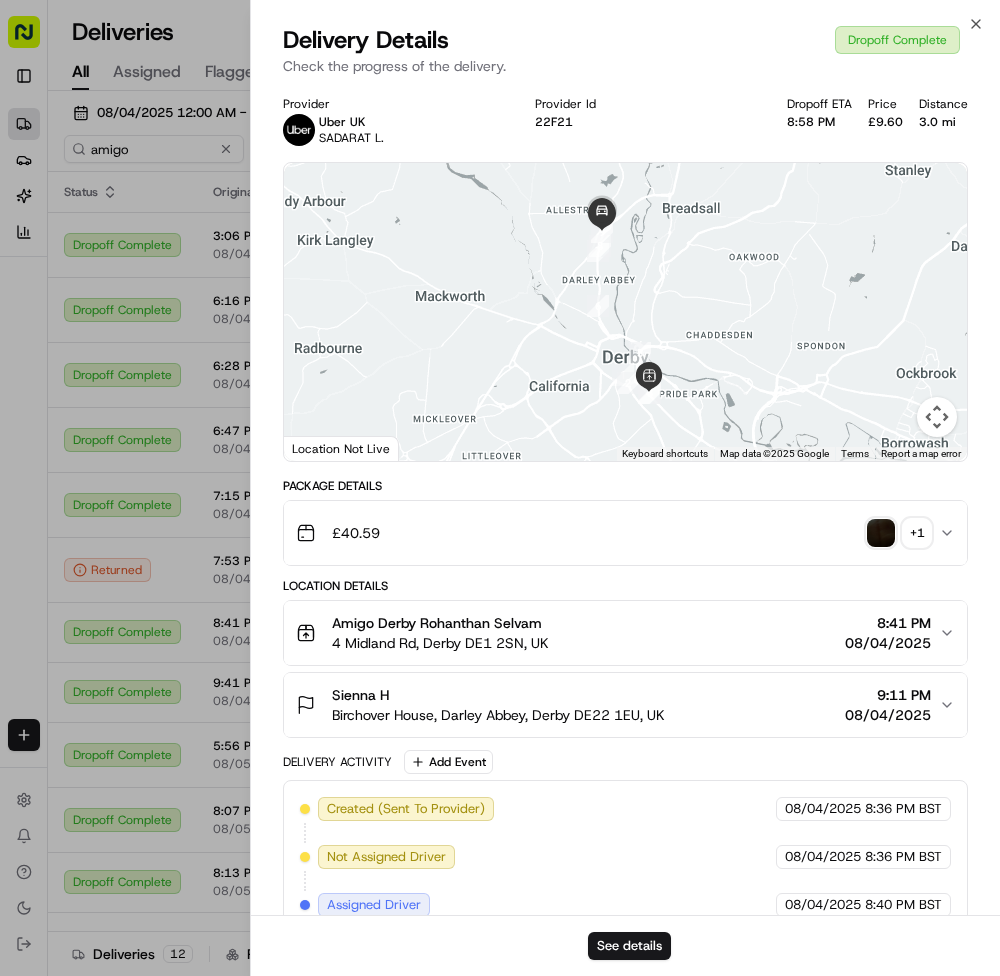 click on "£9.60" at bounding box center (885, 122) 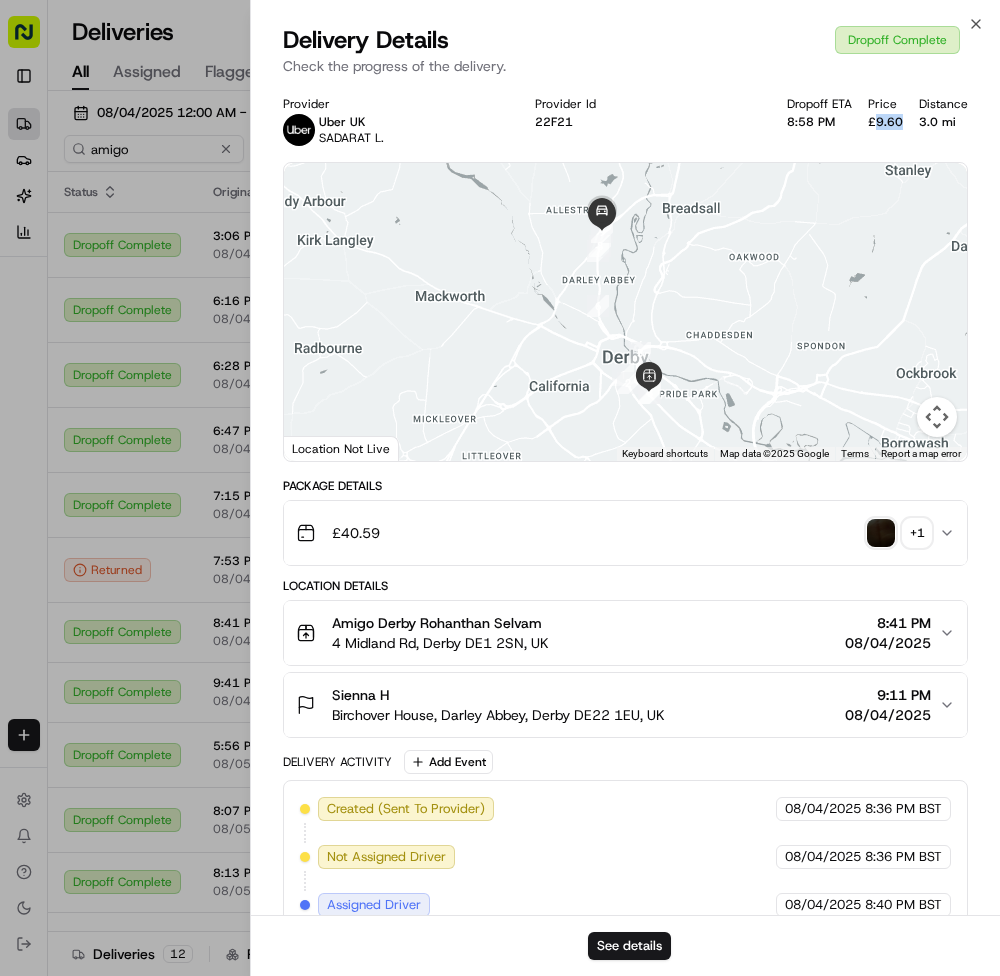 click on "£9.60" at bounding box center [885, 122] 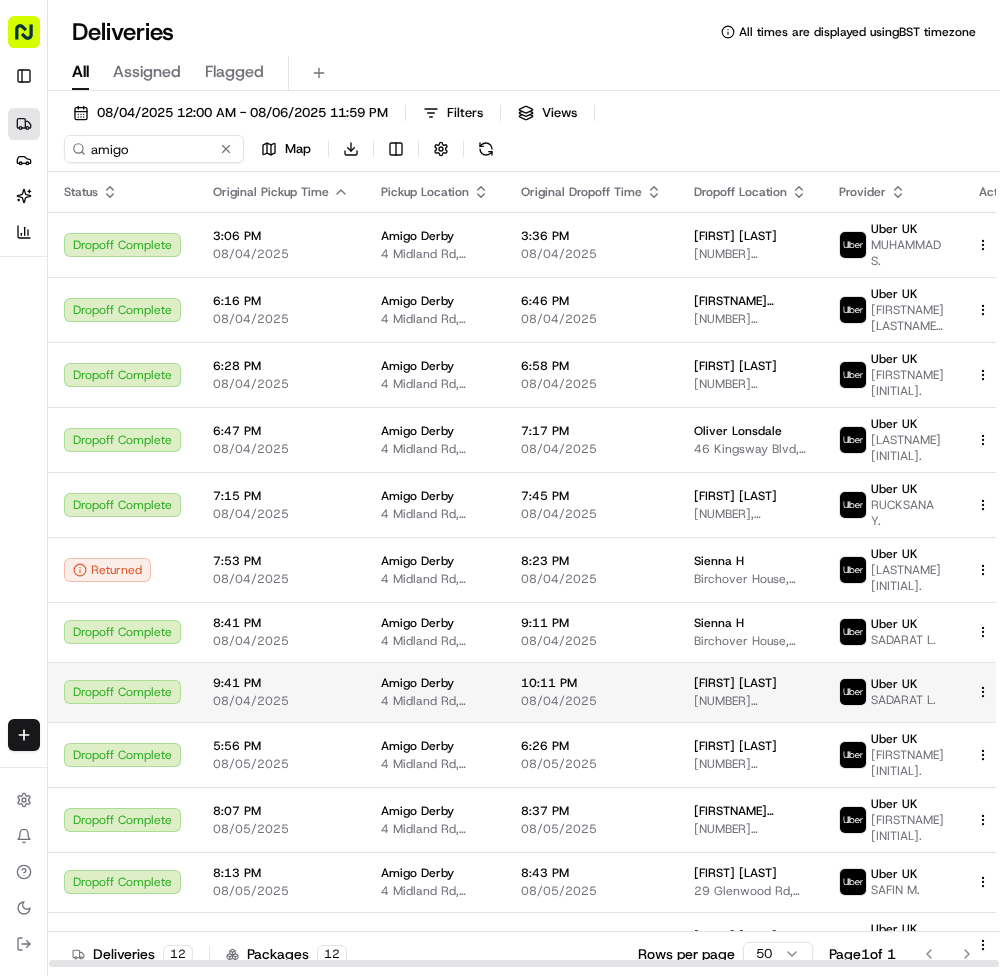 click on "Amigo Derby 4 Midland Rd, Derby DE1 2SN, UK" at bounding box center [435, 692] 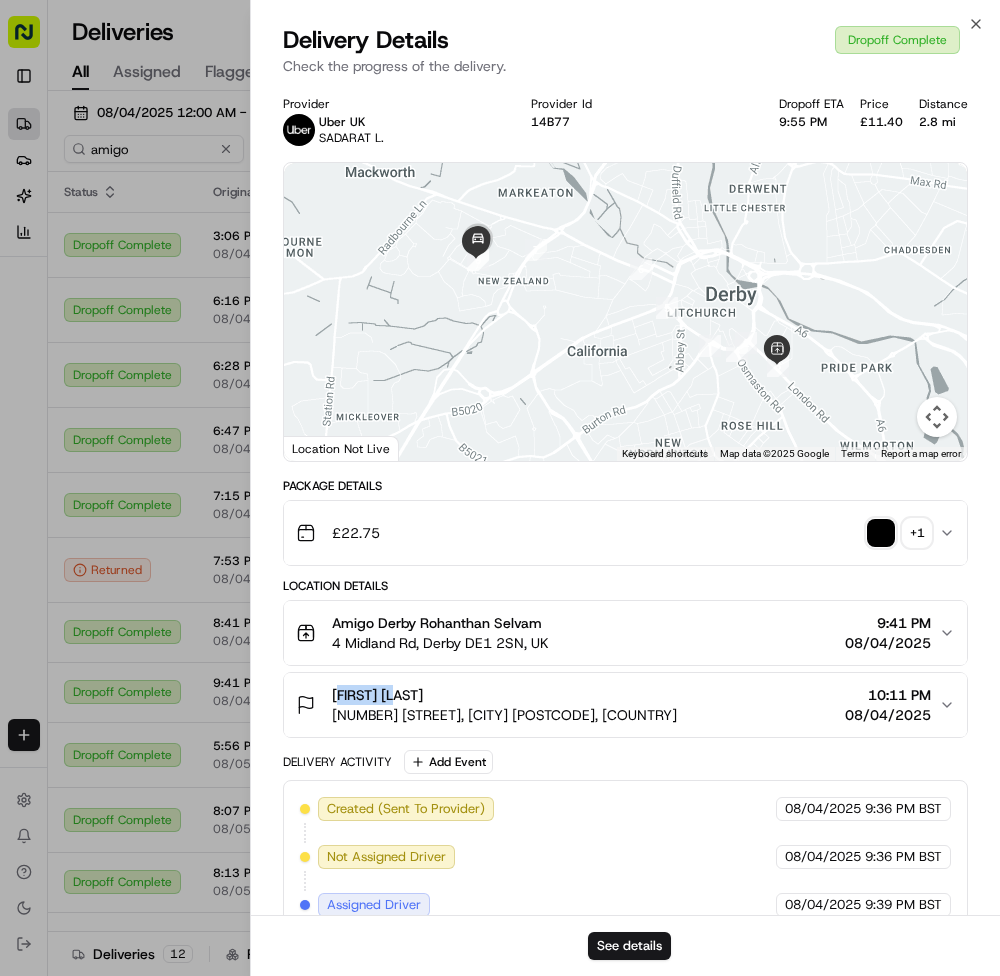 drag, startPoint x: 330, startPoint y: 690, endPoint x: 428, endPoint y: 688, distance: 98.02041 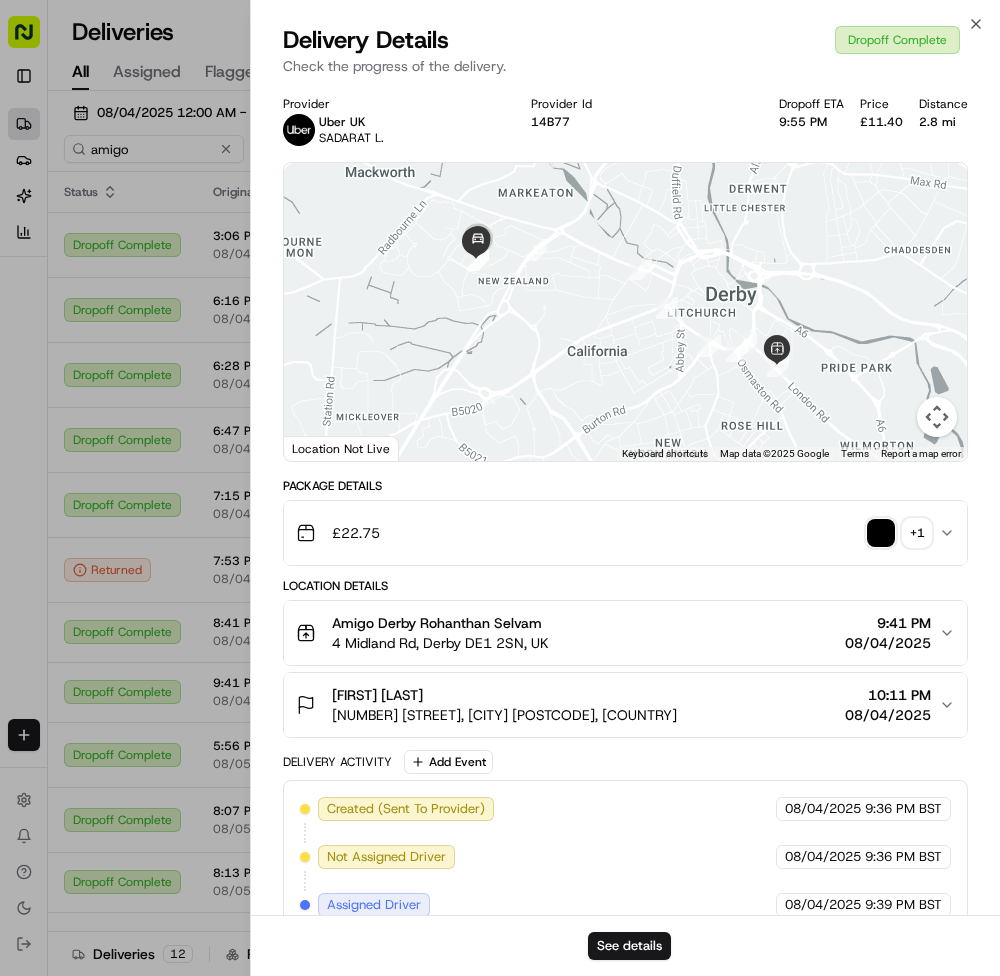 click on "£11.40" at bounding box center [881, 122] 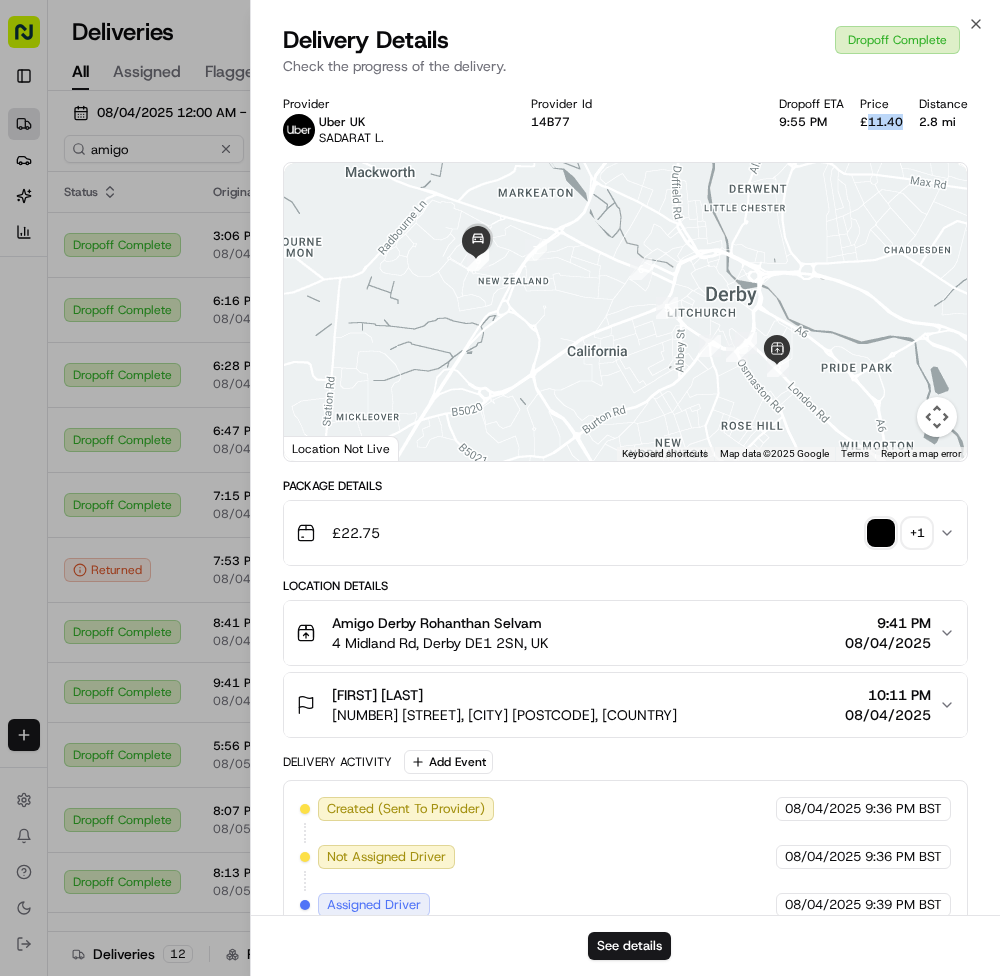 click on "£11.40" at bounding box center [881, 122] 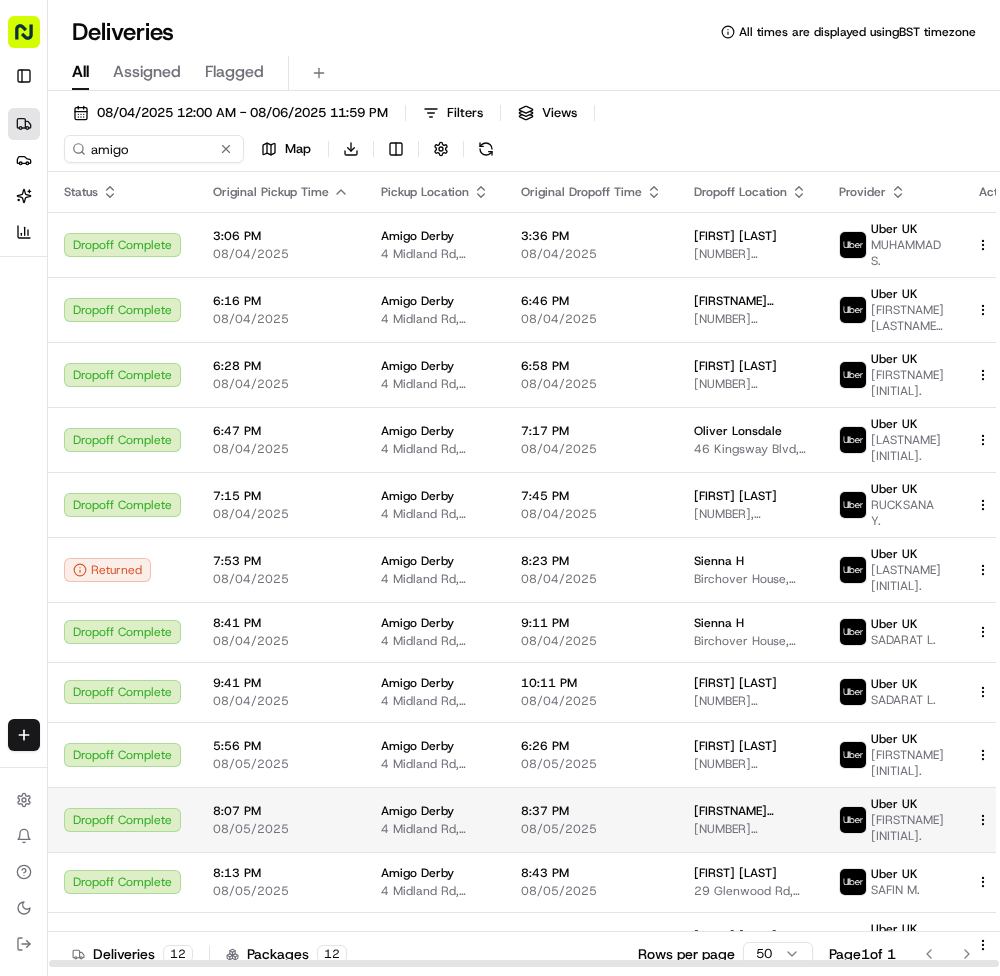 click on "08/05/2025" at bounding box center (591, 829) 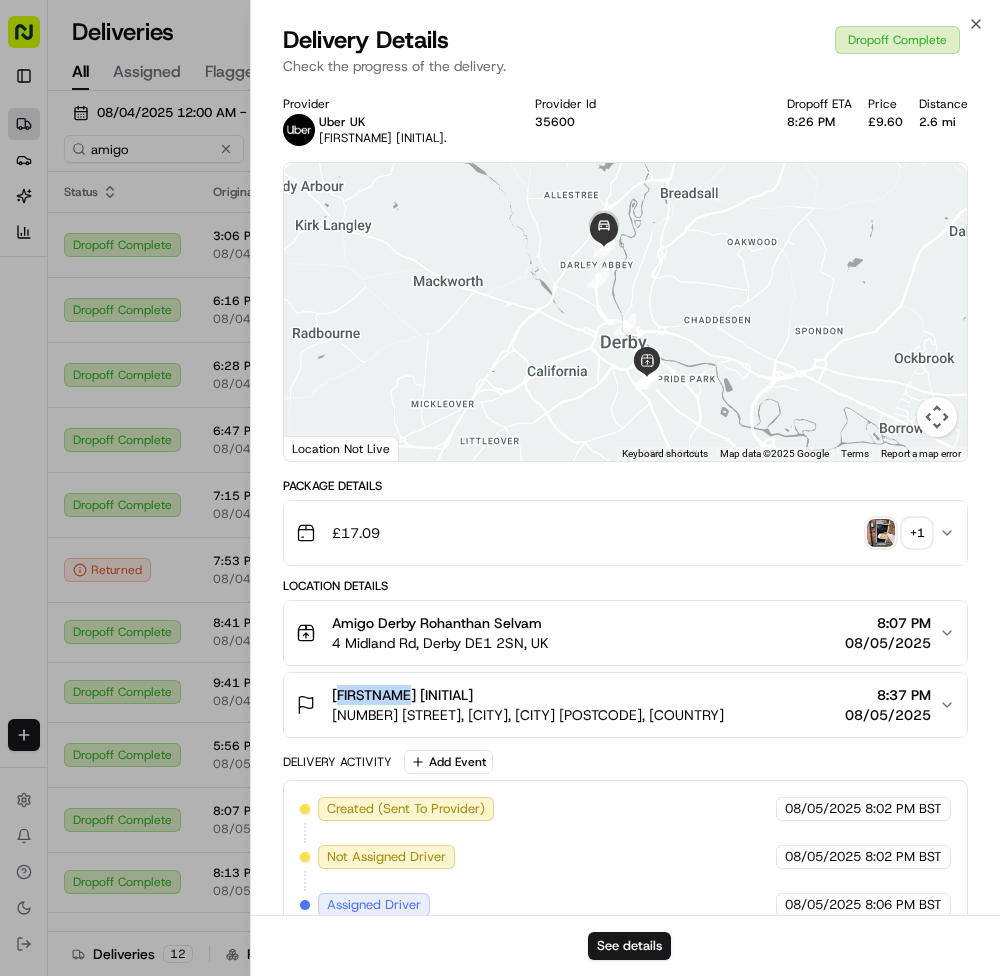drag, startPoint x: 327, startPoint y: 692, endPoint x: 441, endPoint y: 680, distance: 114.62984 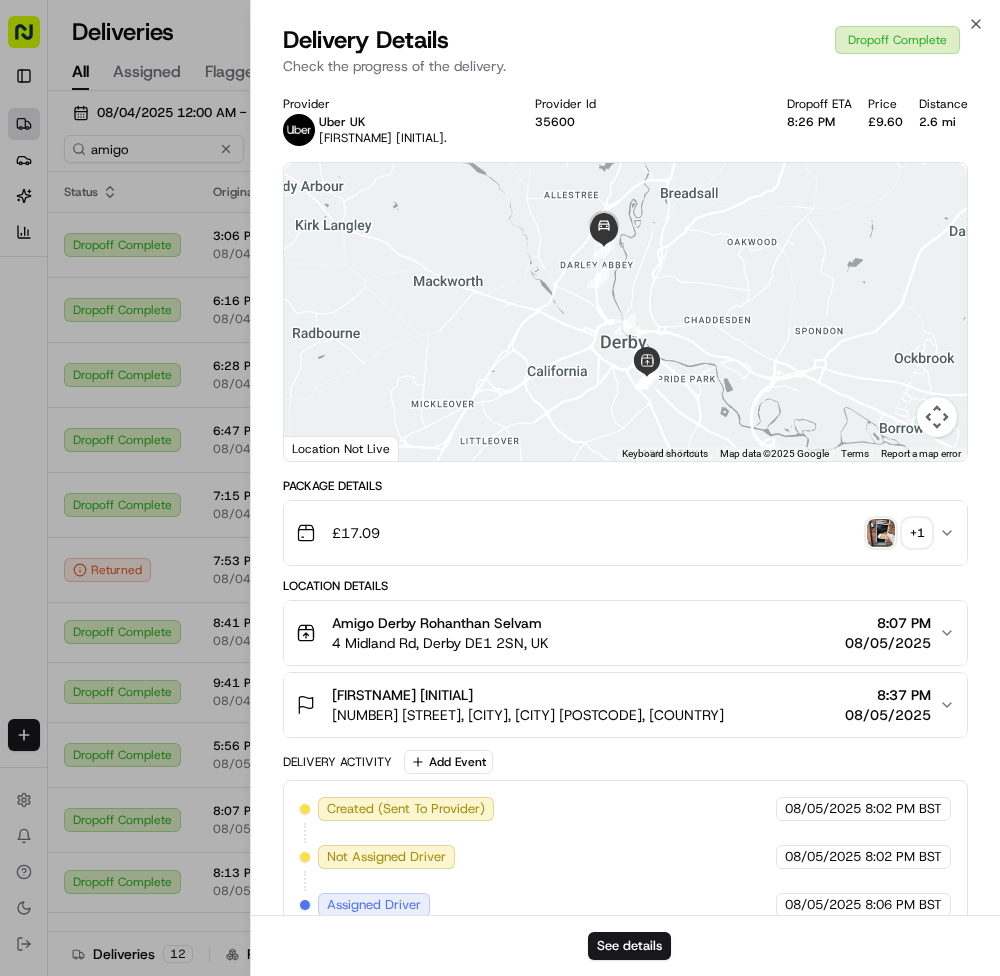 click on "£9.60" at bounding box center (885, 122) 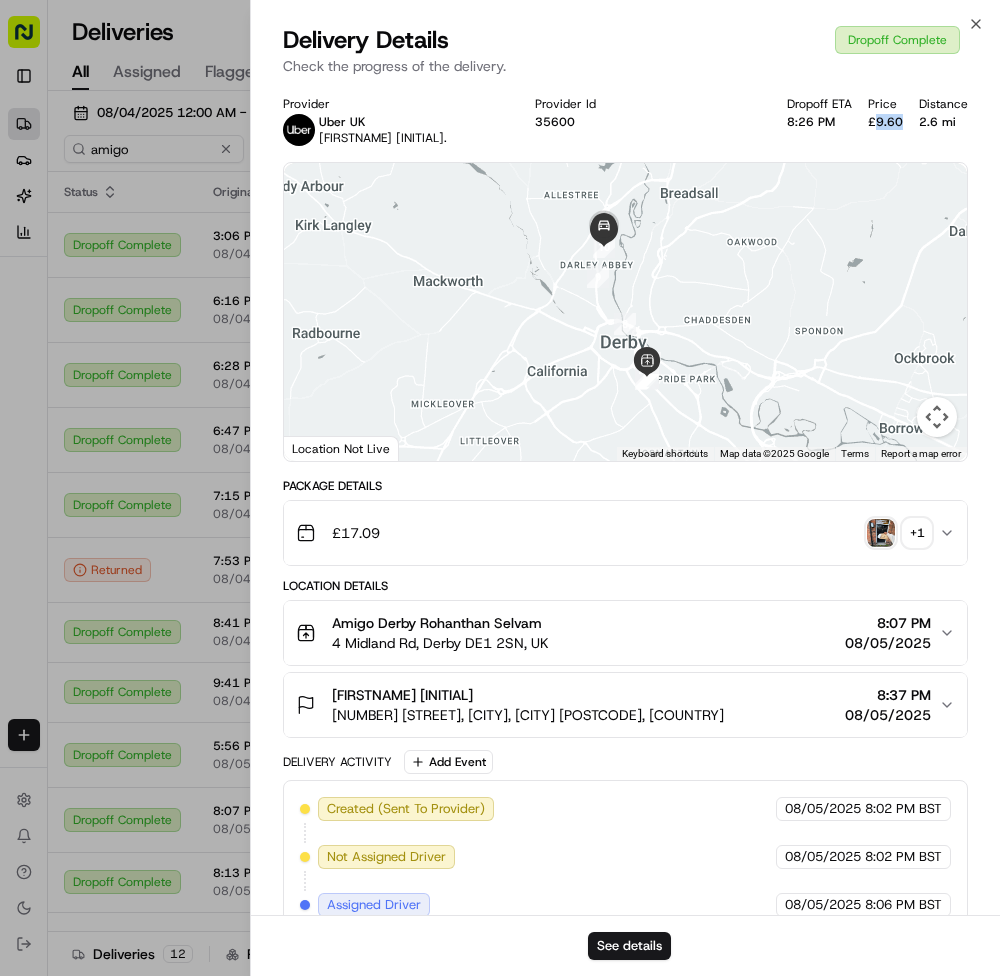 click on "£9.60" at bounding box center [885, 122] 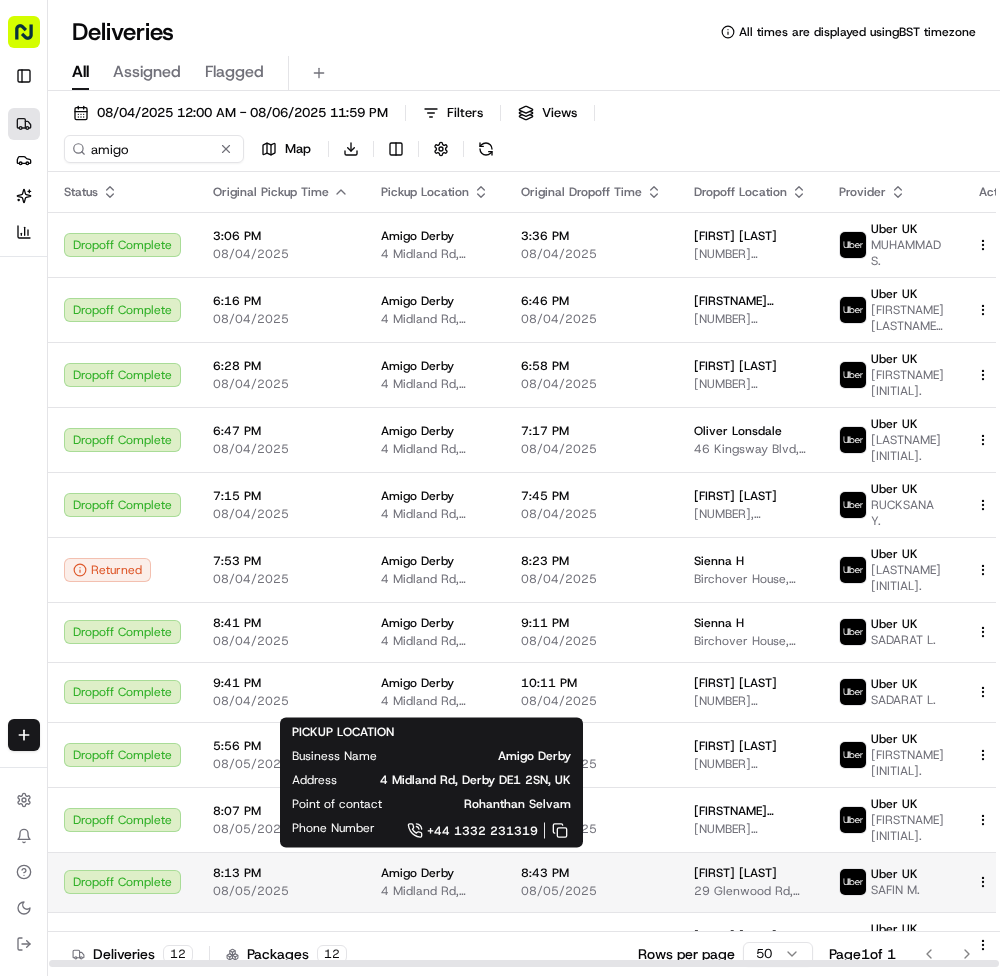 click on "4 Midland Rd, Derby DE1 2SN, UK" at bounding box center [435, 891] 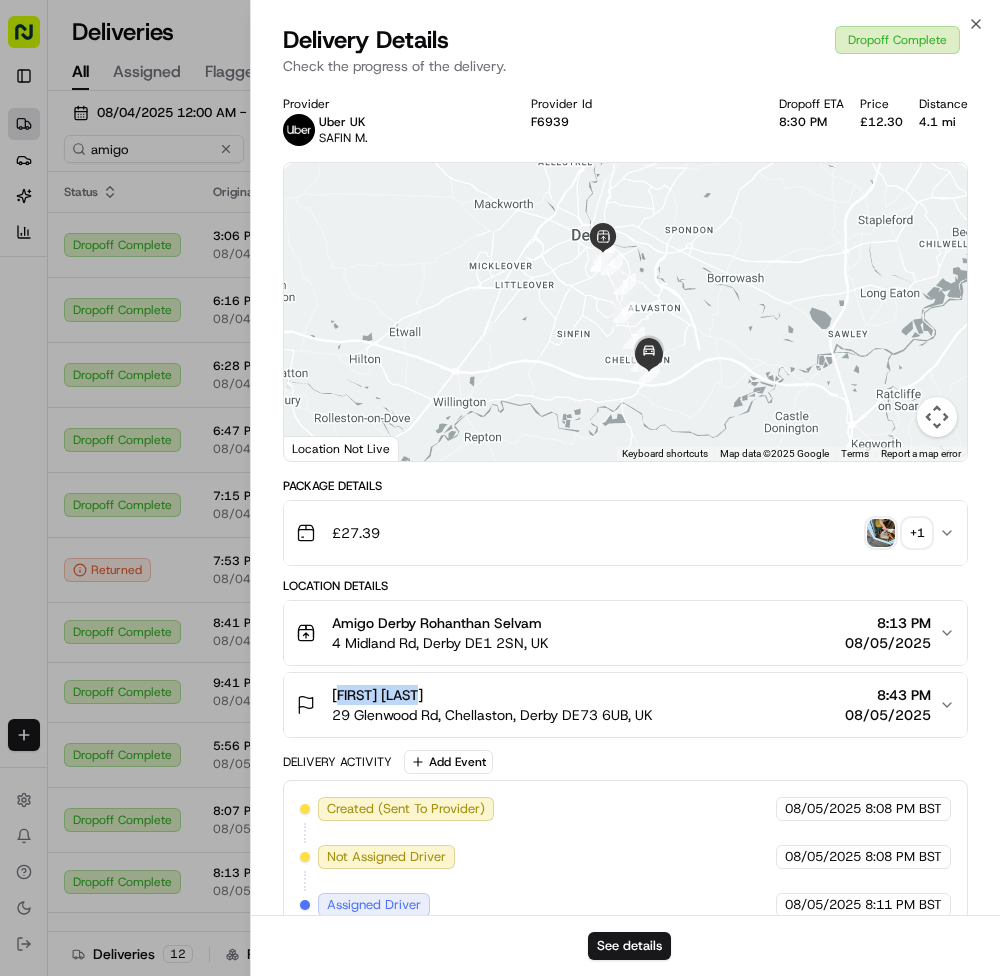 drag, startPoint x: 332, startPoint y: 687, endPoint x: 460, endPoint y: 682, distance: 128.09763 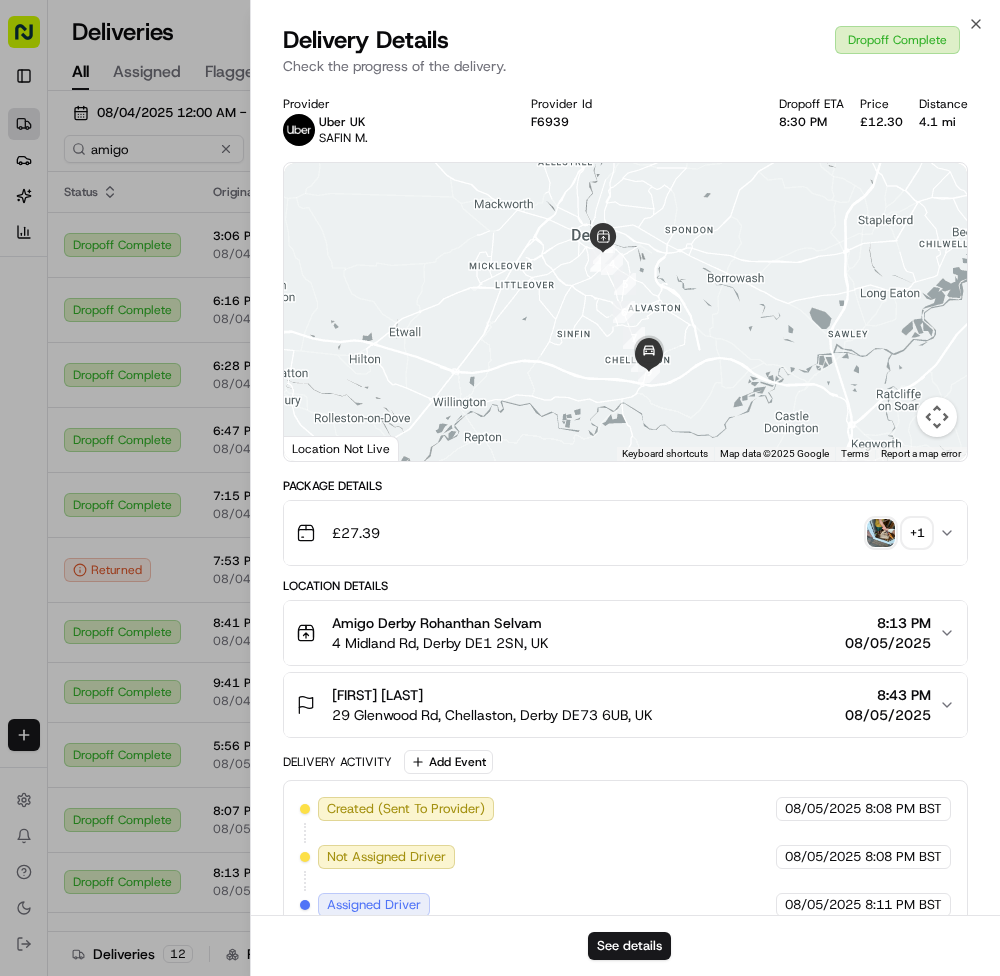 click on "£12.30" at bounding box center [881, 122] 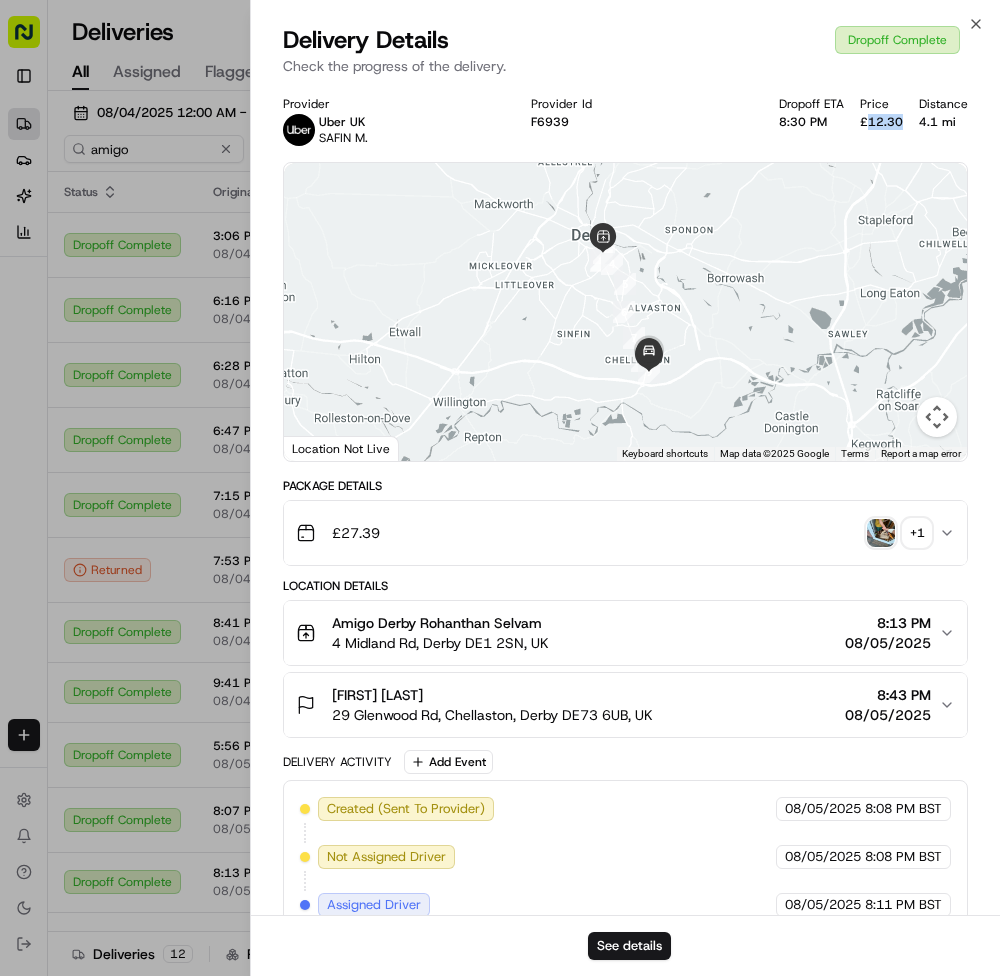 click on "£12.30" at bounding box center [881, 122] 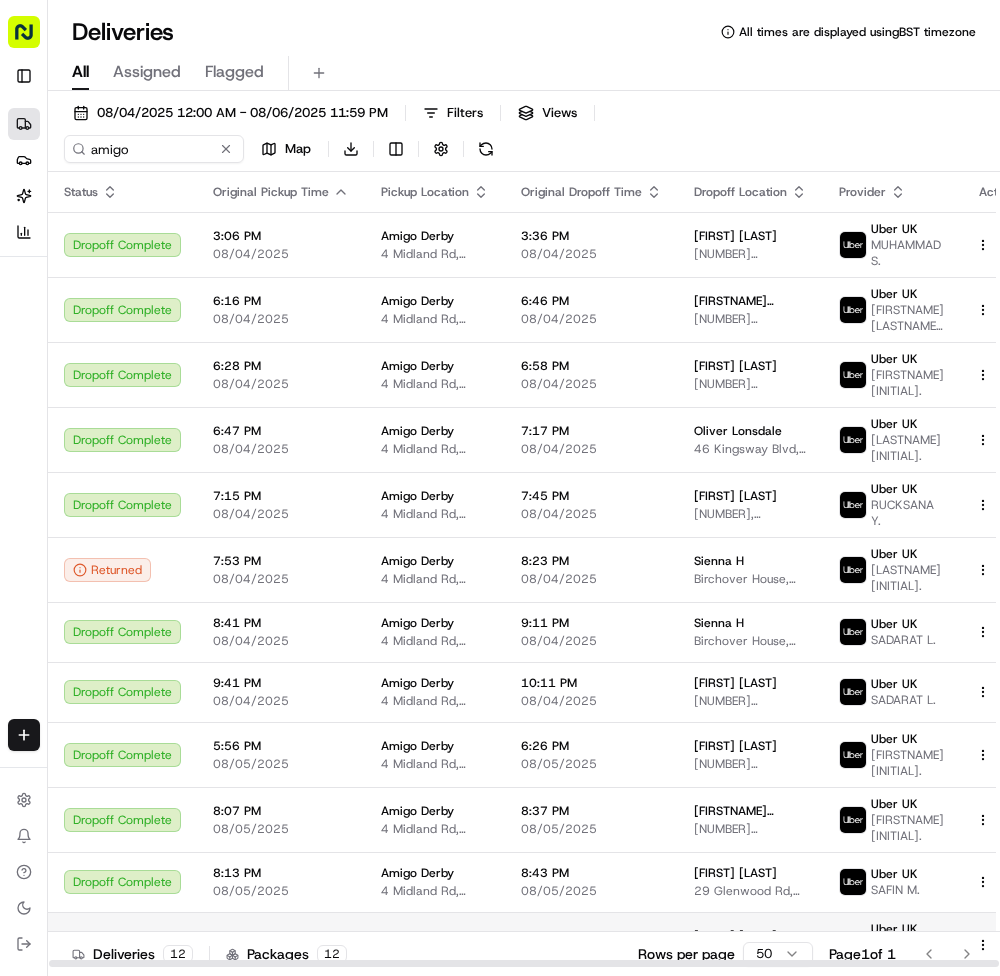click on "Amigo Derby" at bounding box center [417, 936] 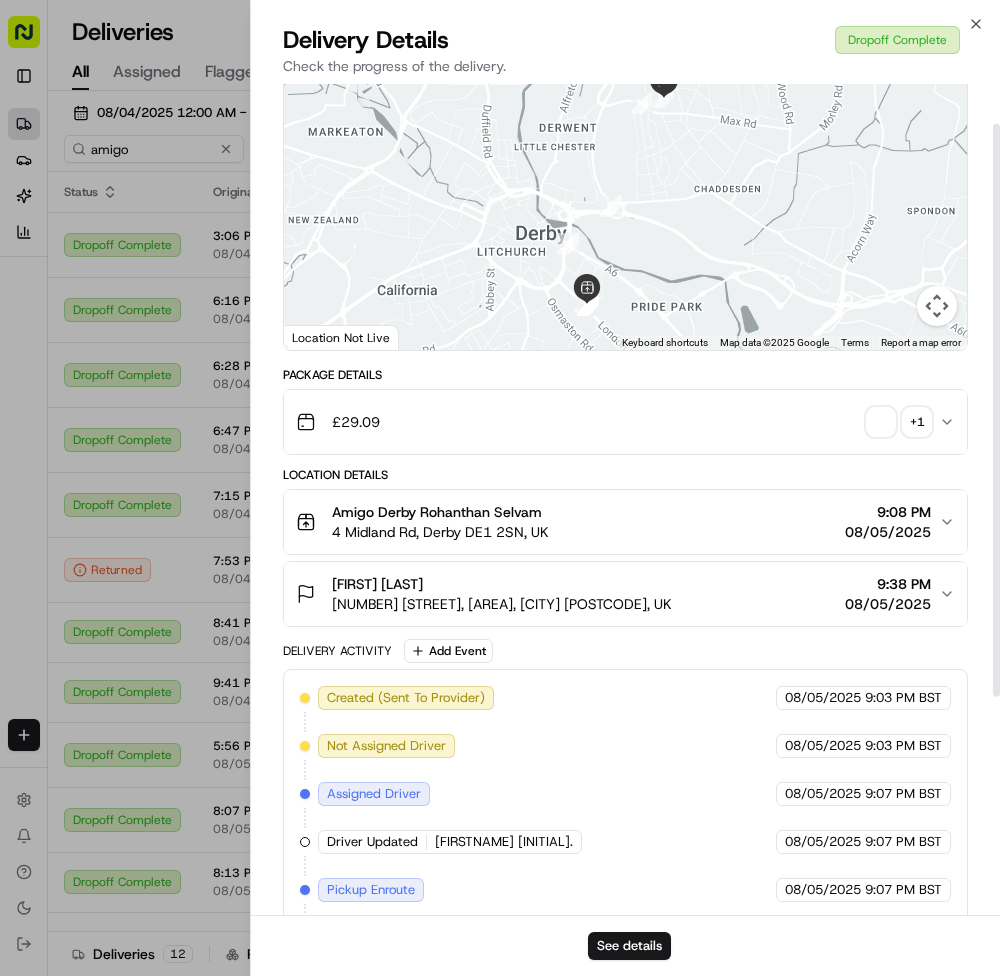 scroll, scrollTop: 0, scrollLeft: 0, axis: both 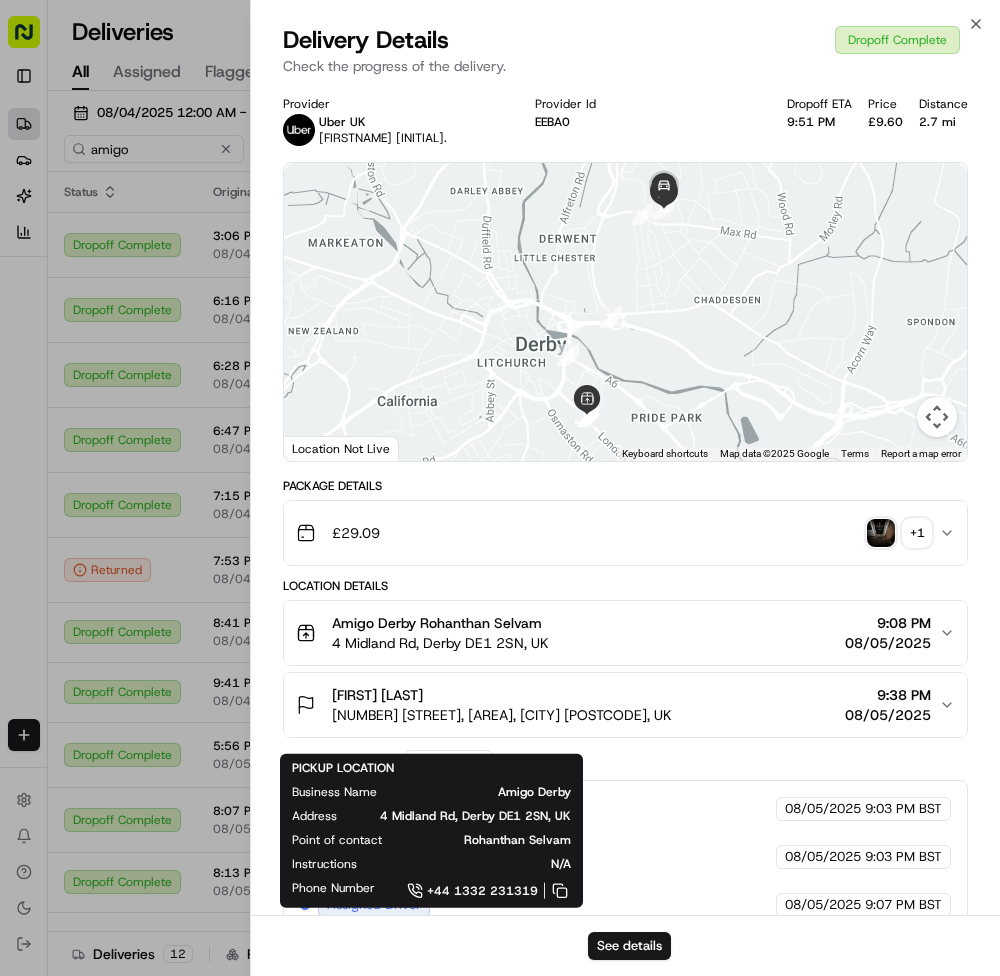 click on "Provider Uber UK [FIRST] [LAST]. Provider Id EEBA0 Dropoff ETA 9:51 PM Price £9.60 Distance 2.7 mi ← Move left → Move right ↑ Move up ↓ Move down + Zoom in - Zoom out Home Jump left by 75% End Jump right by 75% Page Up Jump up by 75% Page Down Jump down by 75% 1 2 3 4 5 6 7 8 9 10 11 12 13 14 Keyboard shortcuts Map Data Map data ©2025 Google Map data ©2025 Google 500 m  Click to toggle between metric and imperial units Terms Report a map error Location Not Live Package Details £ 29.09 + 1 Location Details Amigo Derby [FIRST] [LAST] [NUMBER] [STREET], [CITY] [POSTCODE], [COUNTRY] 9:08 PM 08/05/2025  [FIRST] [LAST] [NUMBER] [STREET], [CITY], [CITY] [POSTCODE], [COUNTRY] 9:38 PM 08/05/2025 Delivery Activity Add Event Created (Sent To Provider) Uber UK 08/05/2025 9:03 PM BST Not Assigned Driver Uber UK 08/05/2025 9:03 PM BST Assigned Driver Uber UK 08/05/2025 9:07 PM BST Driver Updated [FIRST] [LAST]. Uber UK 08/05/2025 9:07 PM BST Pickup Enroute Uber UK 08/05/2025 9:07 PM BST Pickup Arrived Uber UK 08/05/2025 9:10 PM BST Pickup Complete" at bounding box center (625, 683) 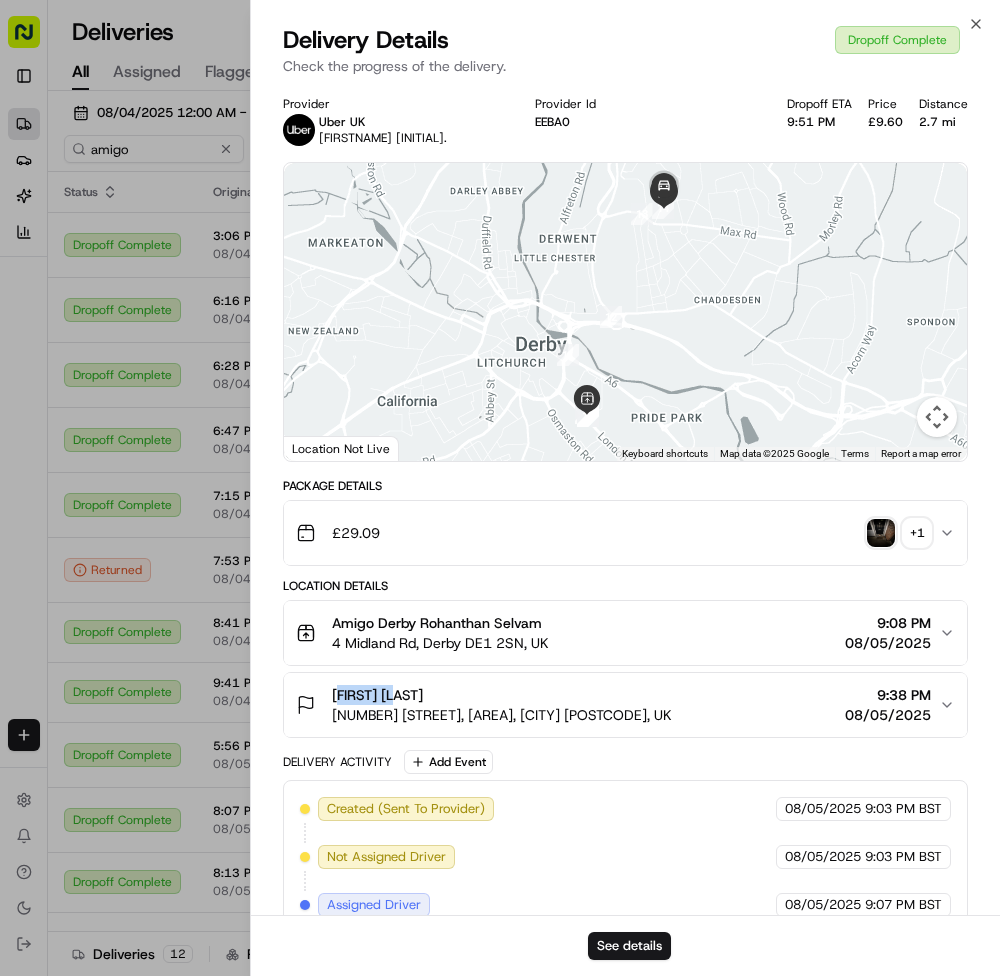 drag, startPoint x: 332, startPoint y: 690, endPoint x: 423, endPoint y: 692, distance: 91.02197 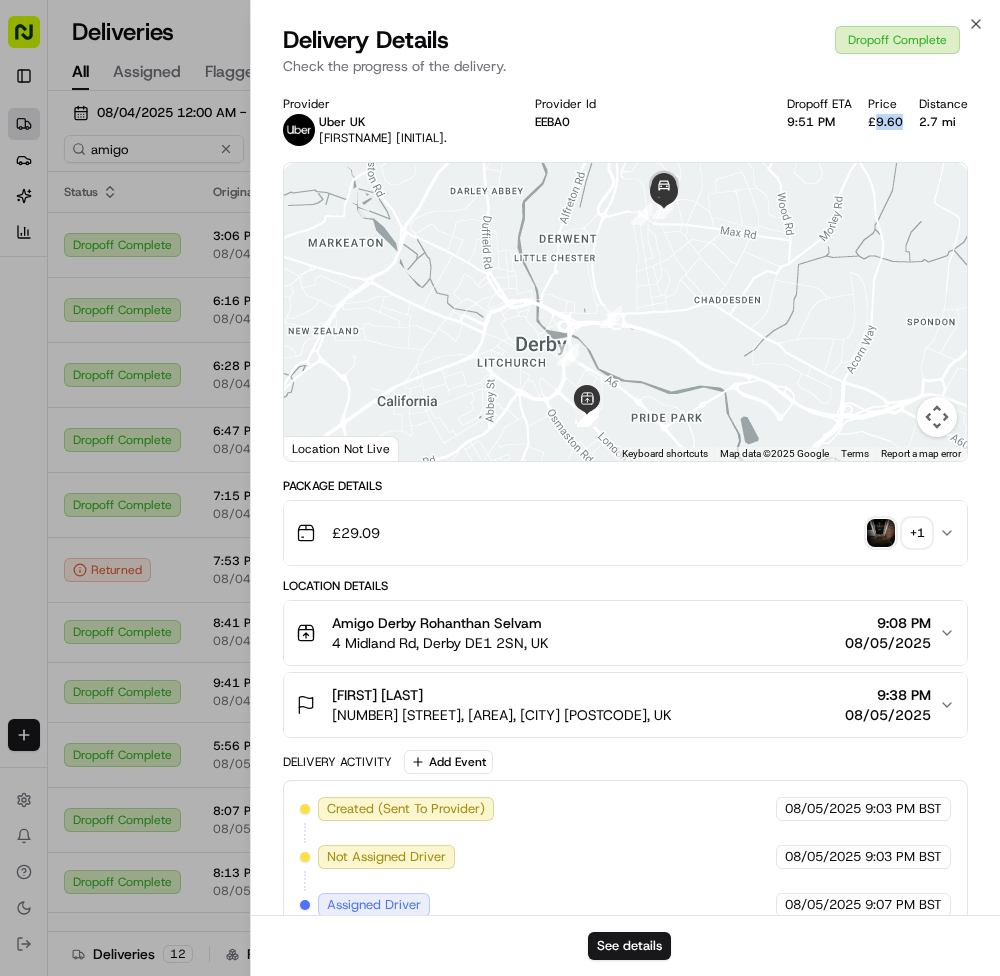 click on "£9.60" at bounding box center [885, 122] 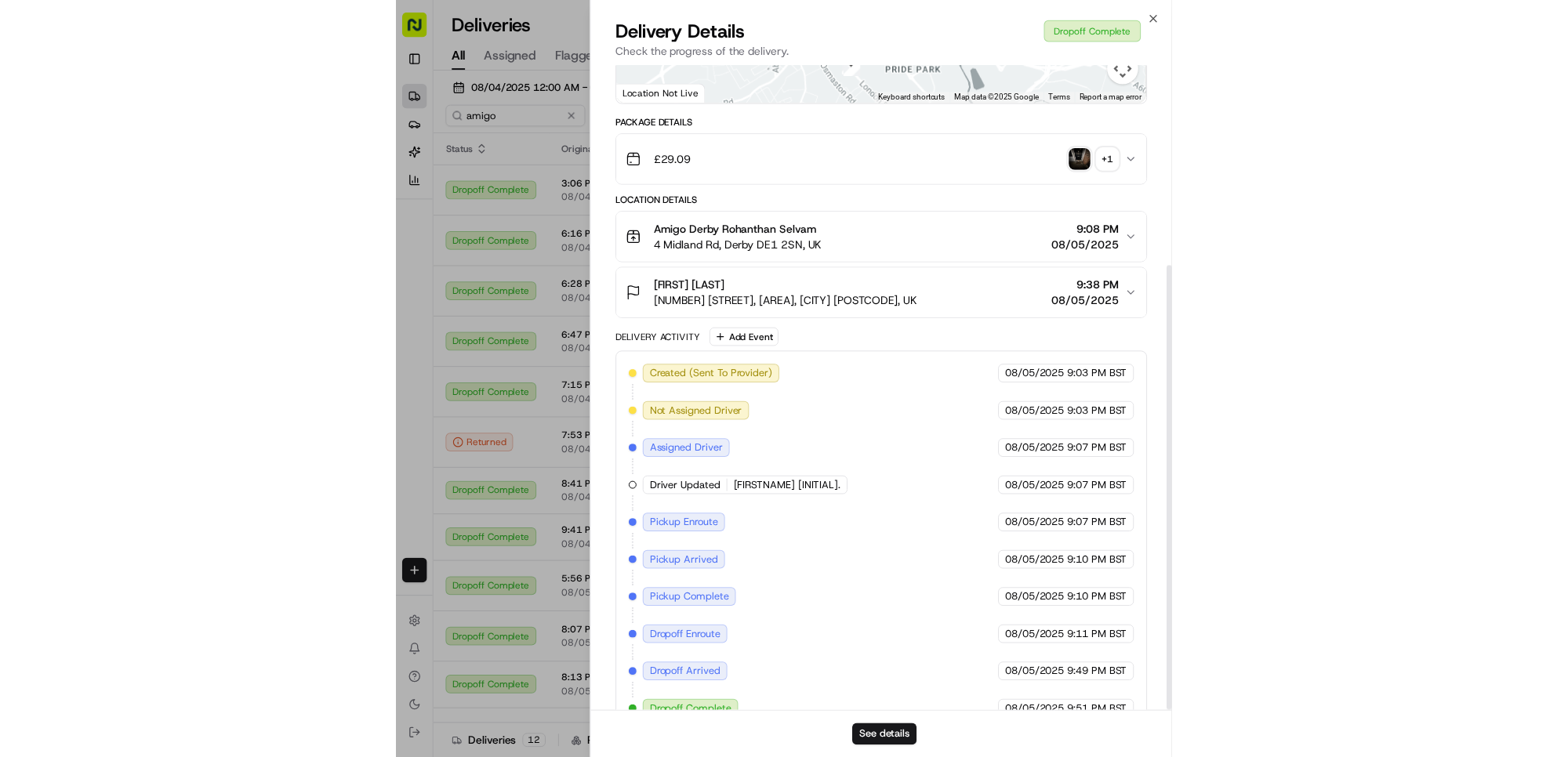 scroll, scrollTop: 292, scrollLeft: 0, axis: vertical 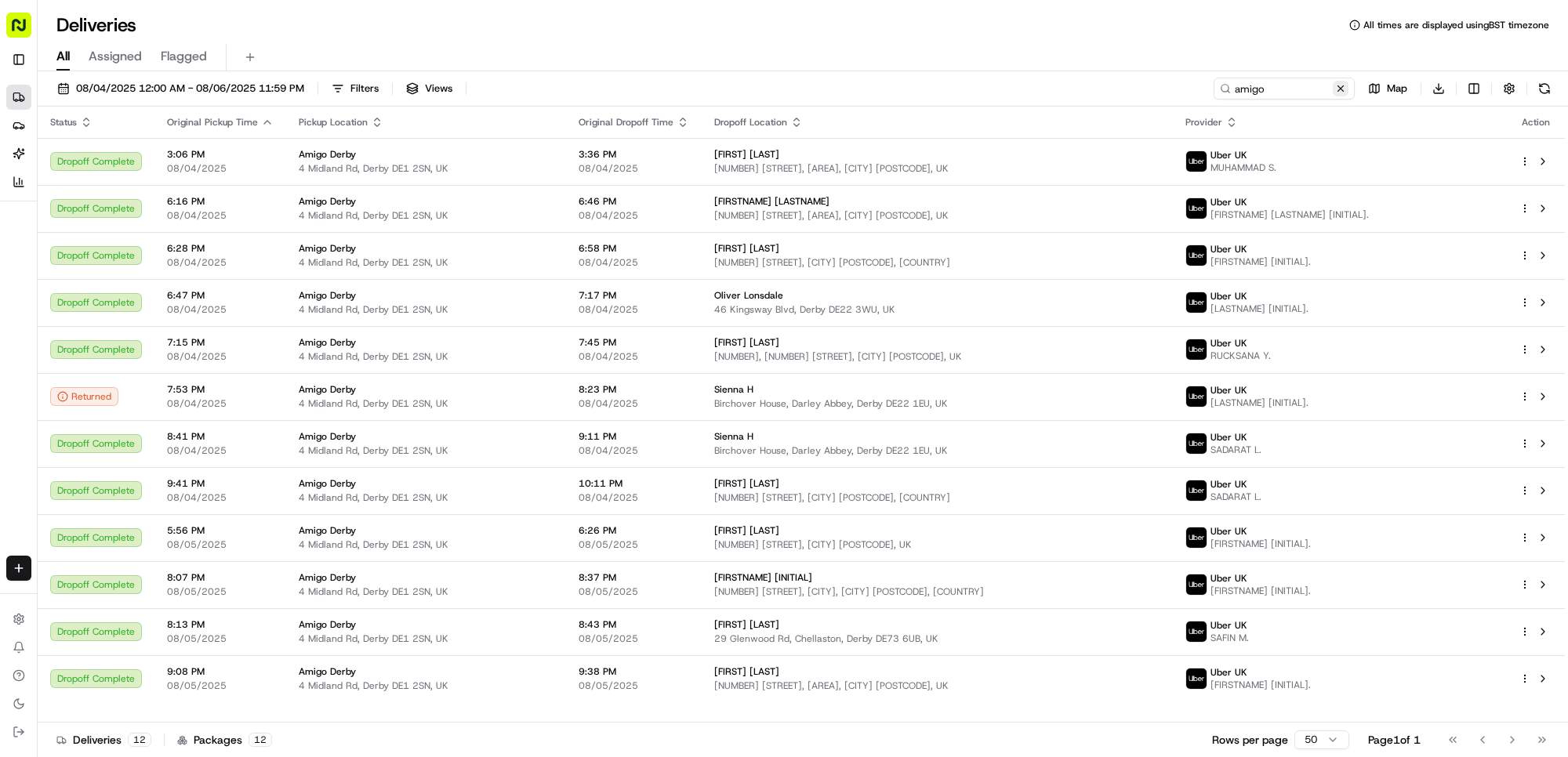 click at bounding box center (1341, 89) 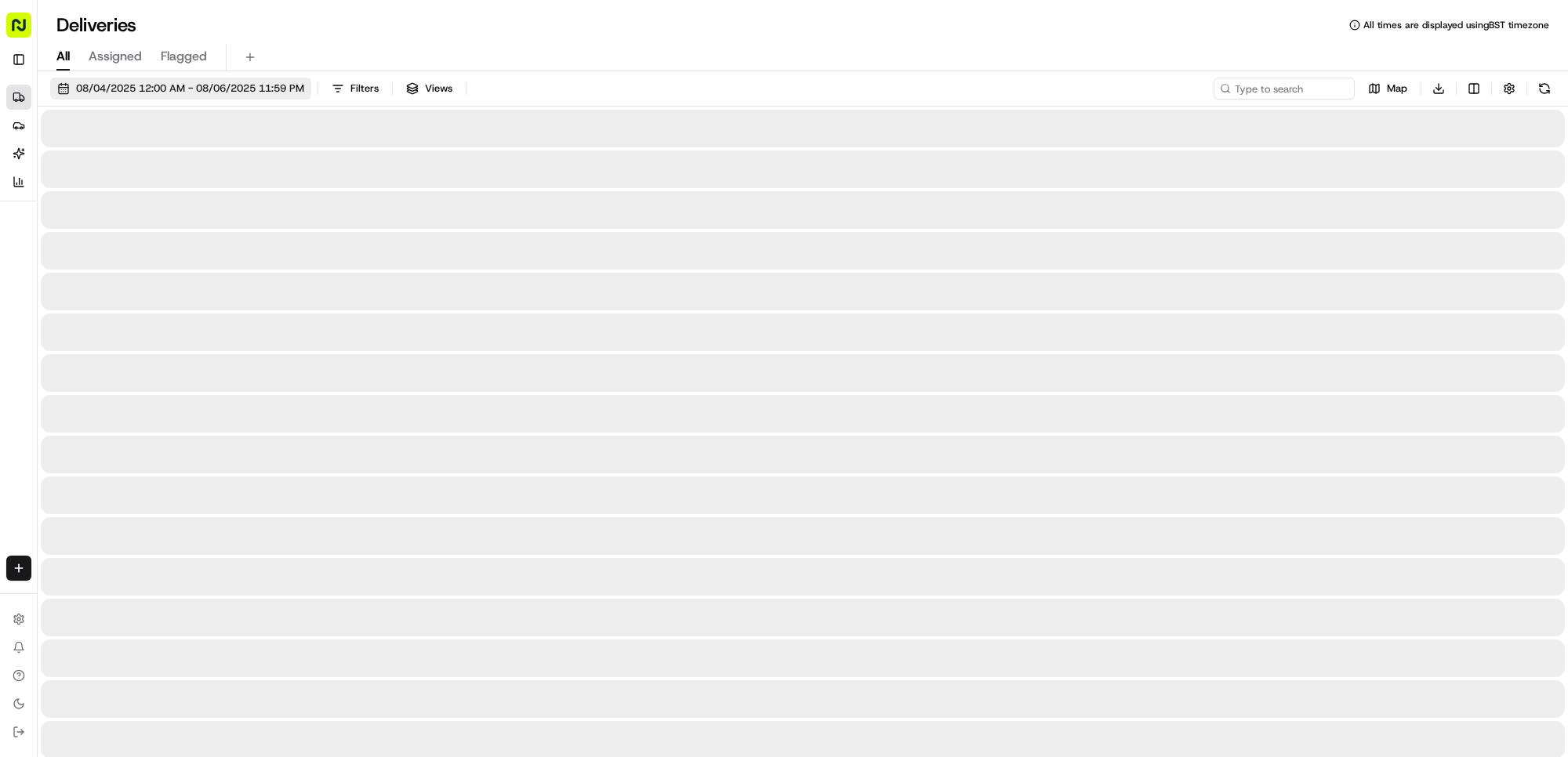 click on "08/04/2025 12:00 AM - 08/06/2025 11:59 PM" at bounding box center (180, 89) 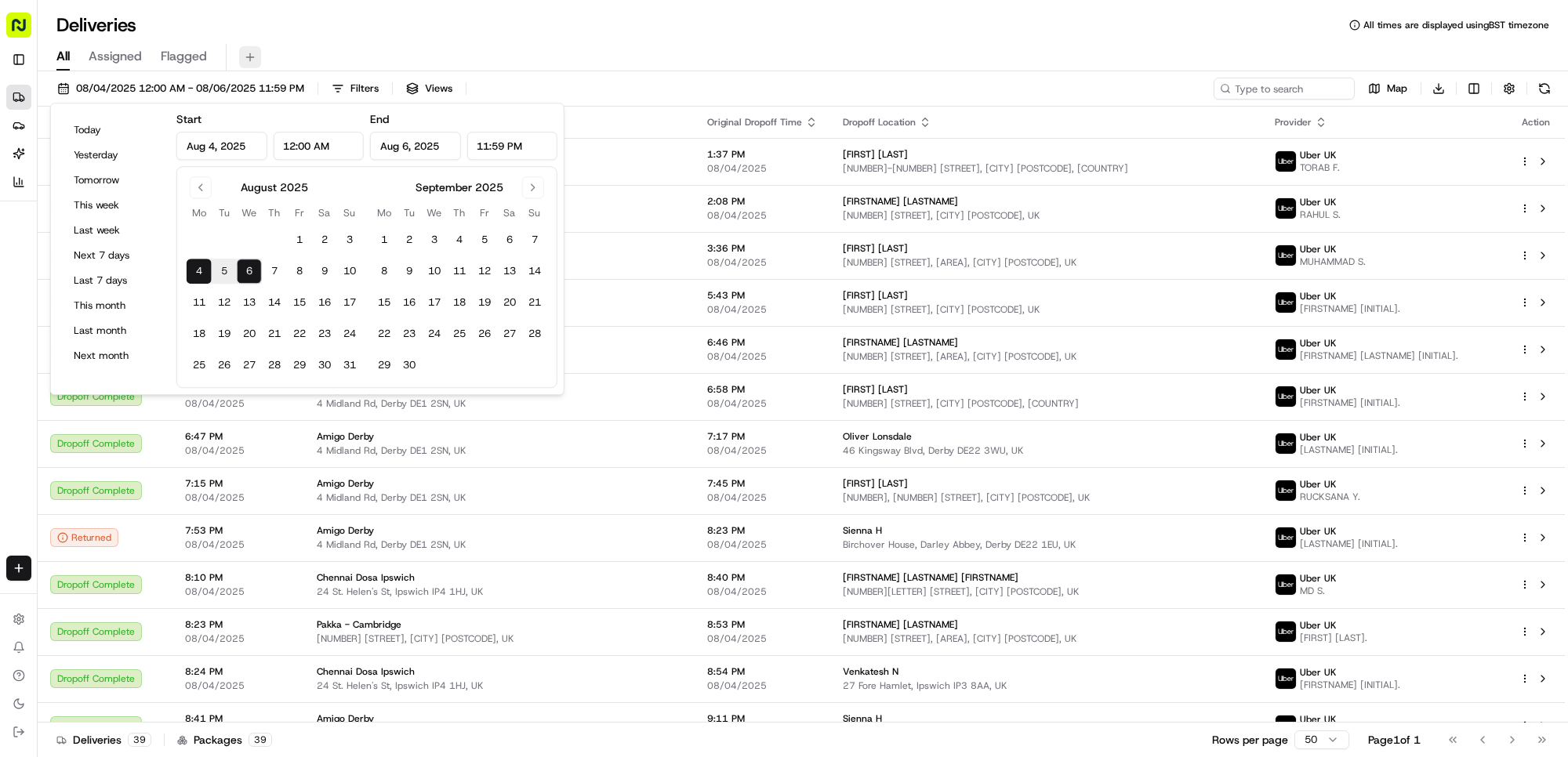 type on "Aug 4, 2025" 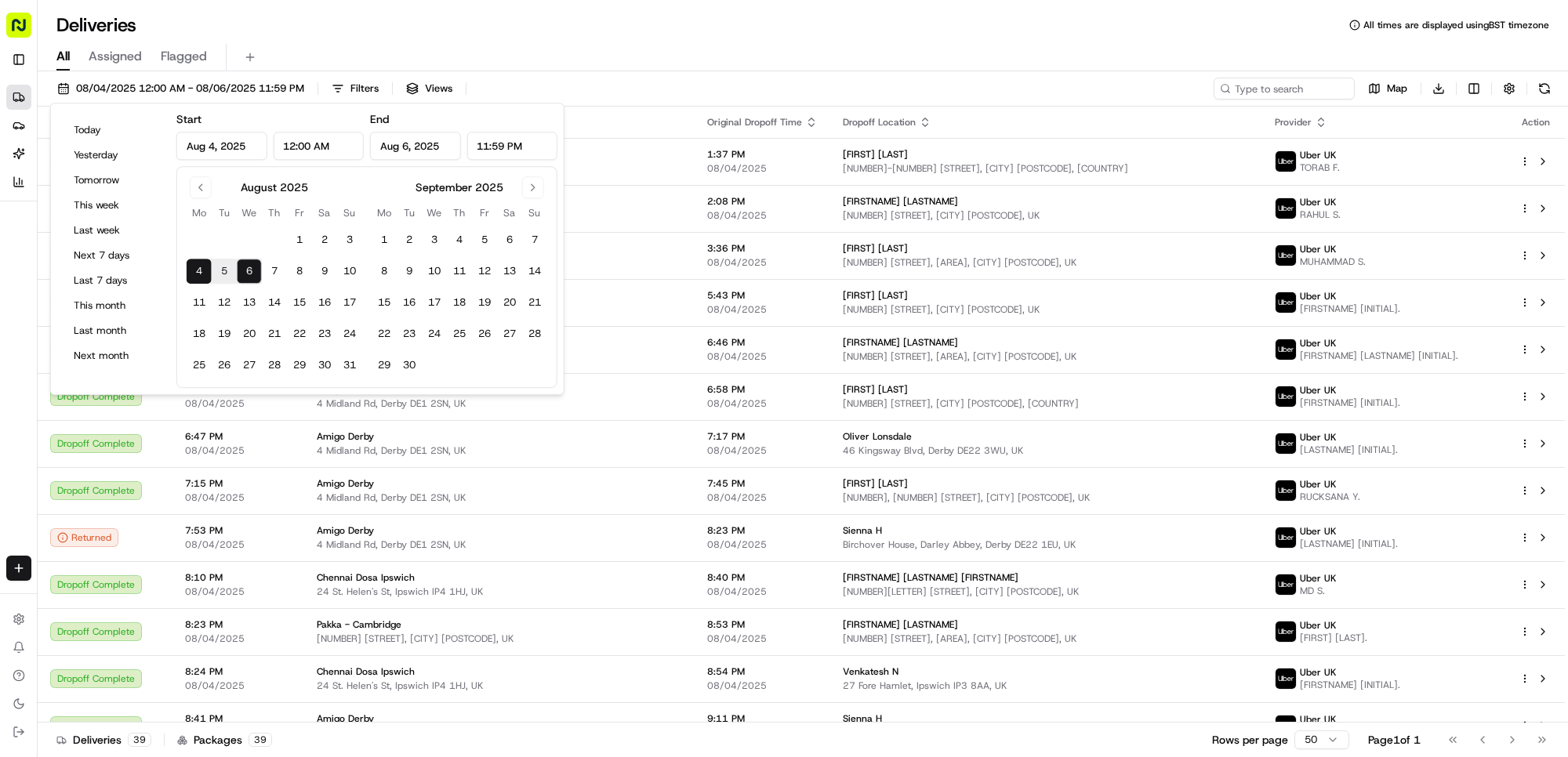 click on "6" at bounding box center [249, 271] 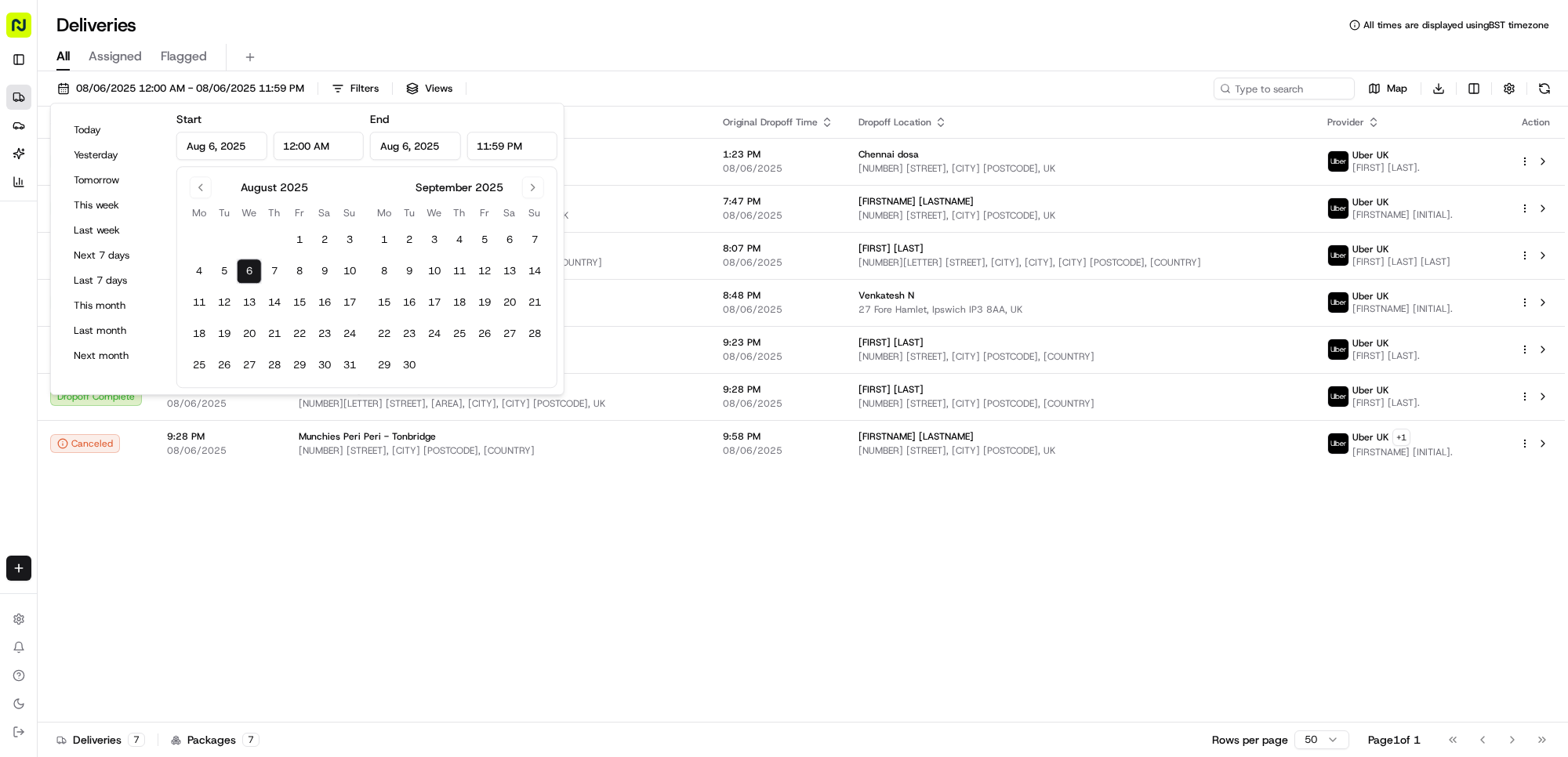 click on "Status Original Pickup Time Pickup Location Original Dropoff Time Dropoff Location Provider Action Dropoff Complete 12:53 PM 08/06/2025 [RESTAURANT_NAME] [CITY] [NUMBER] [STREET], [CITY] [POSTCODE], UK 1:23 PM 08/06/2025 [RESTAURANT_NAME] [CITY] [NUMBER] [STREET], [CITY] [POSTCODE], UK Uber UK [FIRSTNAME] [INITIAL]. Dropoff Complete 7:17 PM 08/06/2025 [RESTAURANT_NAME] [CITY] [NUMBER] [STREET], [CITY] [POSTCODE], UK 7:47 PM 08/06/2025 [FIRSTNAME] [LASTNAME] [NUMBER] [STREET], [CITY] [POSTCODE], UK Uber UK [FIRSTNAME] [INITIAL]. Canceled 7:37 PM 08/06/2025 [BUSINESS_NAME] [NUMBER] [STREET], [AREA], [CITY], [CITY] [POSTCODE], UK 8:07 PM 08/06/2025 [FIRSTNAME] [LASTNAME] [NUMBER] [STREET], [AREA], [CITY], [CITY] [POSTCODE], UK Uber UK [FIRSTNAME] [INITIAL]. Dropoff Complete 8:18 PM 08/06/2025 [RESTAURANT_NAME] [CITY] [NUMBER] [STREET], [CITY] [POSTCODE], UK 8:48 PM 08/06/2025 [FIRSTNAME] [LASTNAME] [NUMBER] [STREET], [CITY] [POSTCODE], UK Uber UK [FIRSTNAME] [INITIAL]. Canceled 8:53 PM 08/06/2025 [RESTAURANT_NAME] [NUMBER] [STREET], [CITY] [POSTCODE], UK 9:23 PM 08/06/2025 [FIRSTNAME] [LASTNAME]" at bounding box center (801, 415) 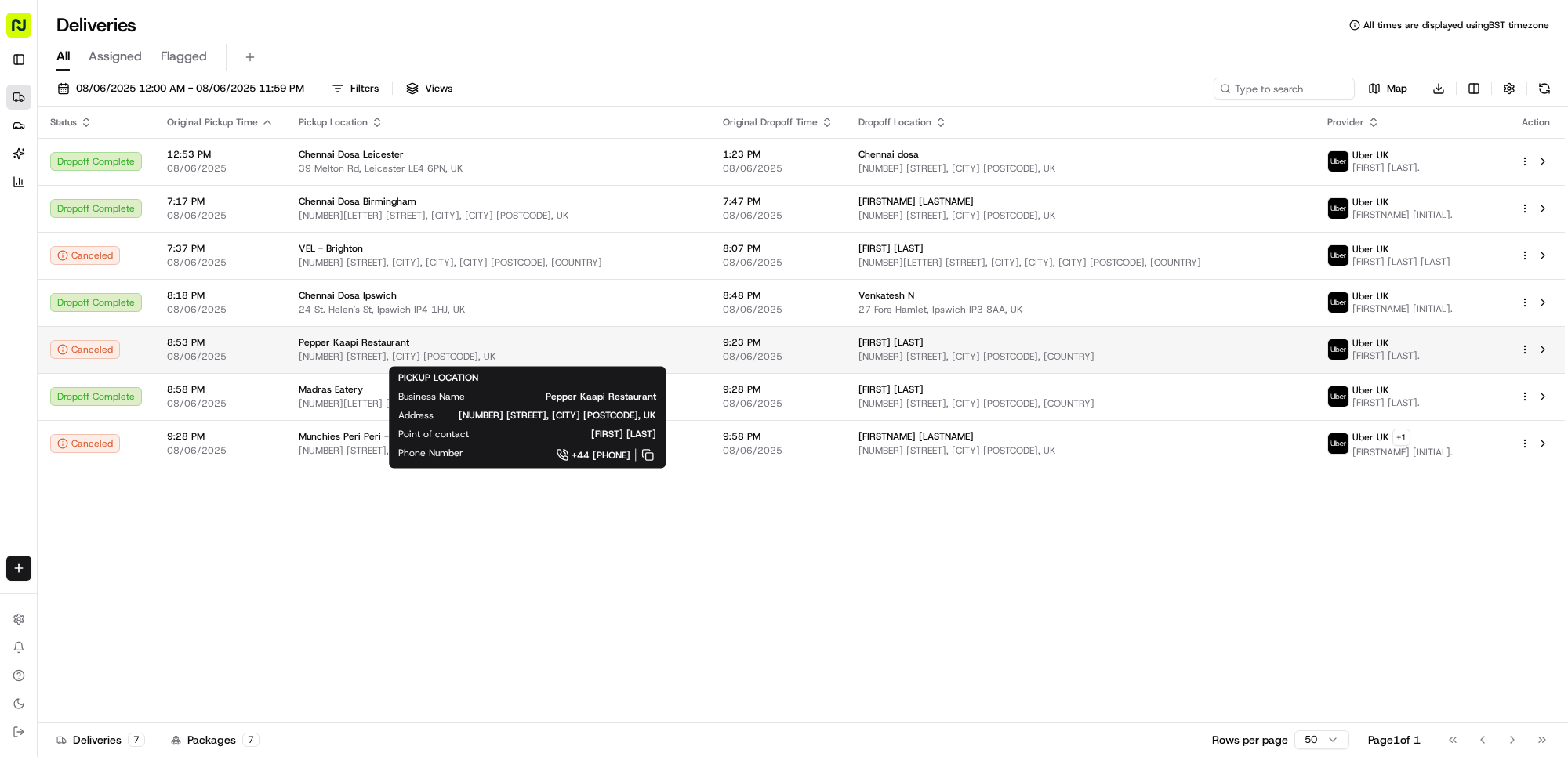 click on "[NUMBER] [STREET], [CITY] [POSTCODE], UK" at bounding box center [498, 357] 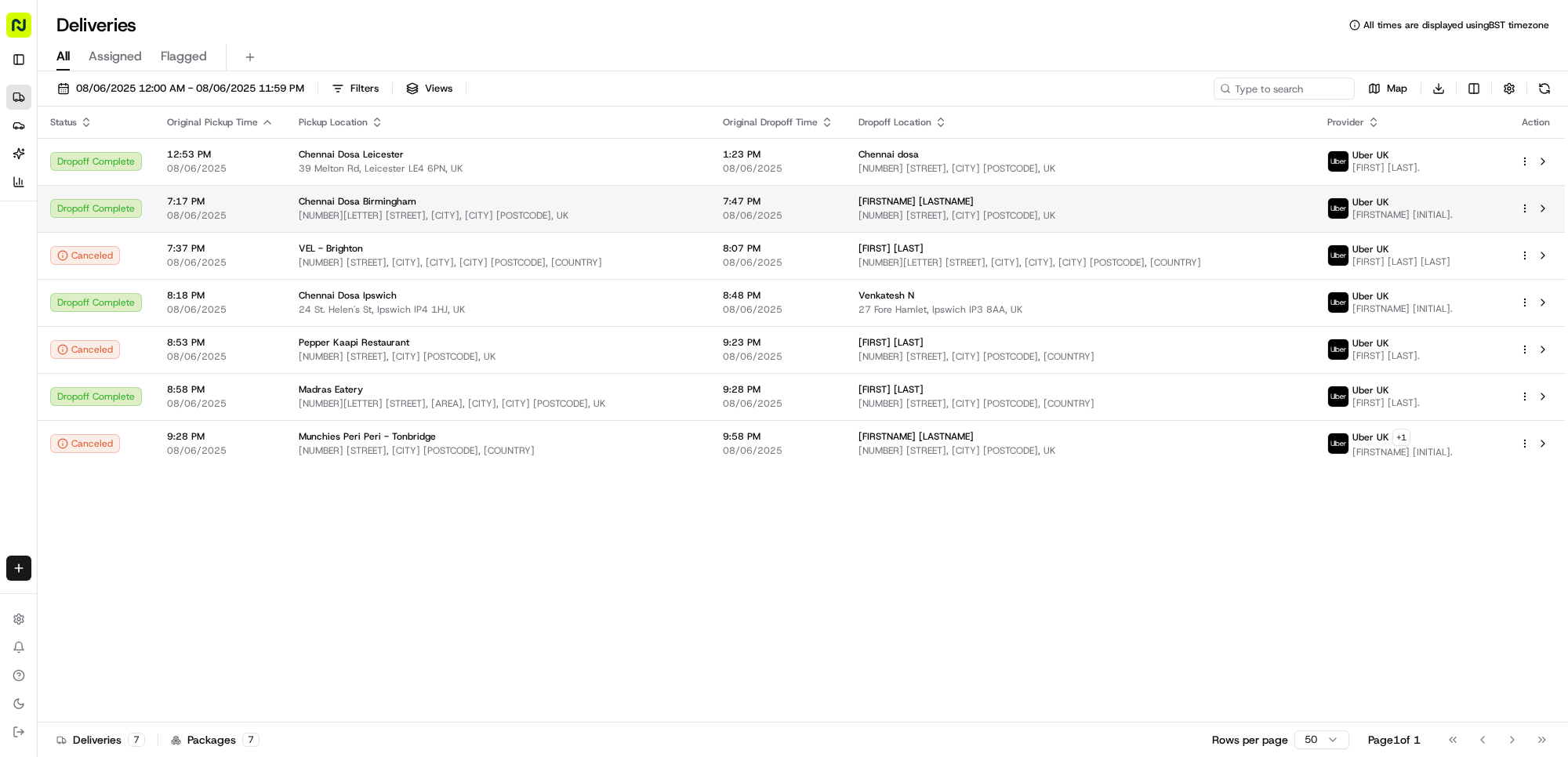 drag, startPoint x: 615, startPoint y: 566, endPoint x: 507, endPoint y: 213, distance: 369.1517 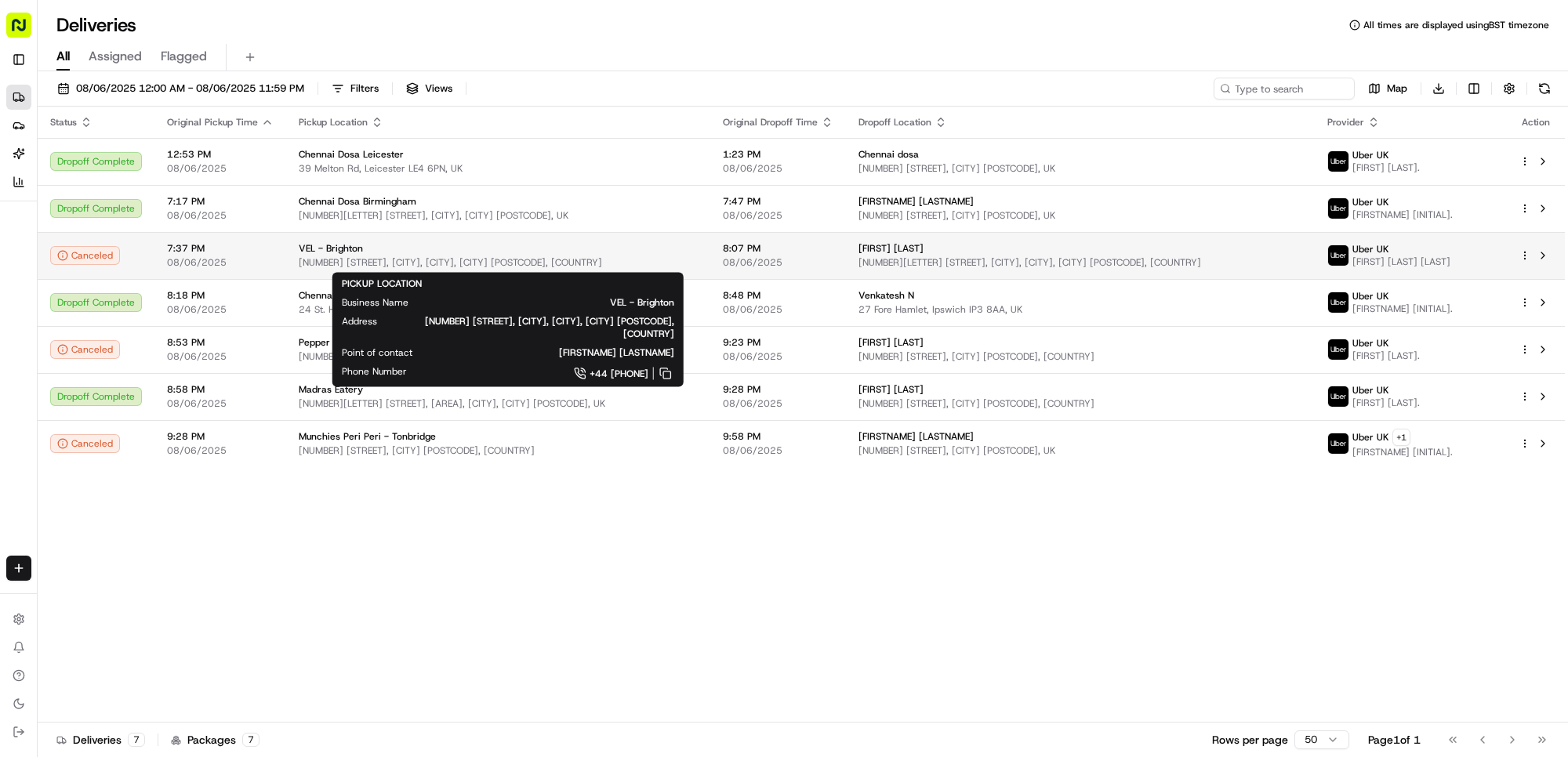 click on "VEL - Brighton" at bounding box center [331, 248] 